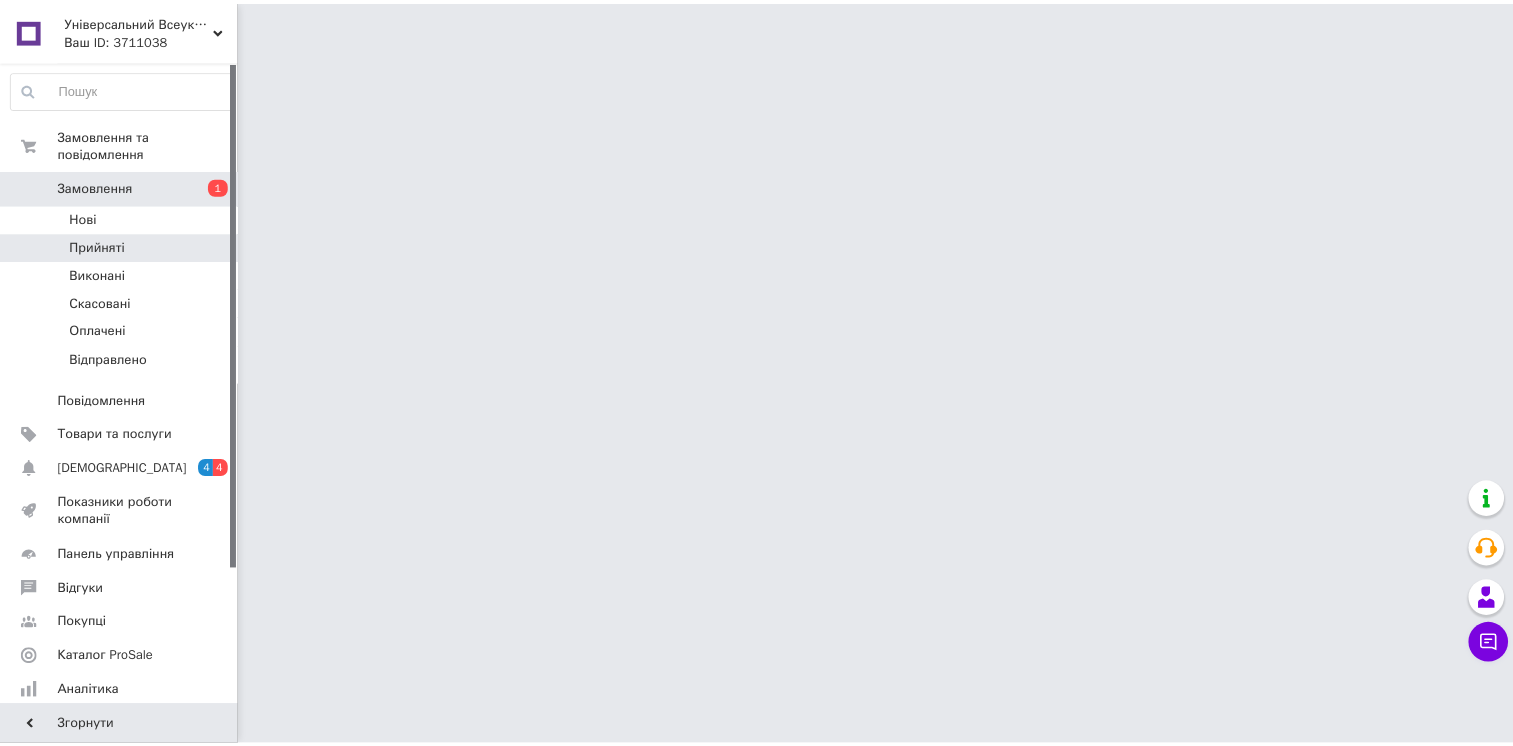 scroll, scrollTop: 0, scrollLeft: 0, axis: both 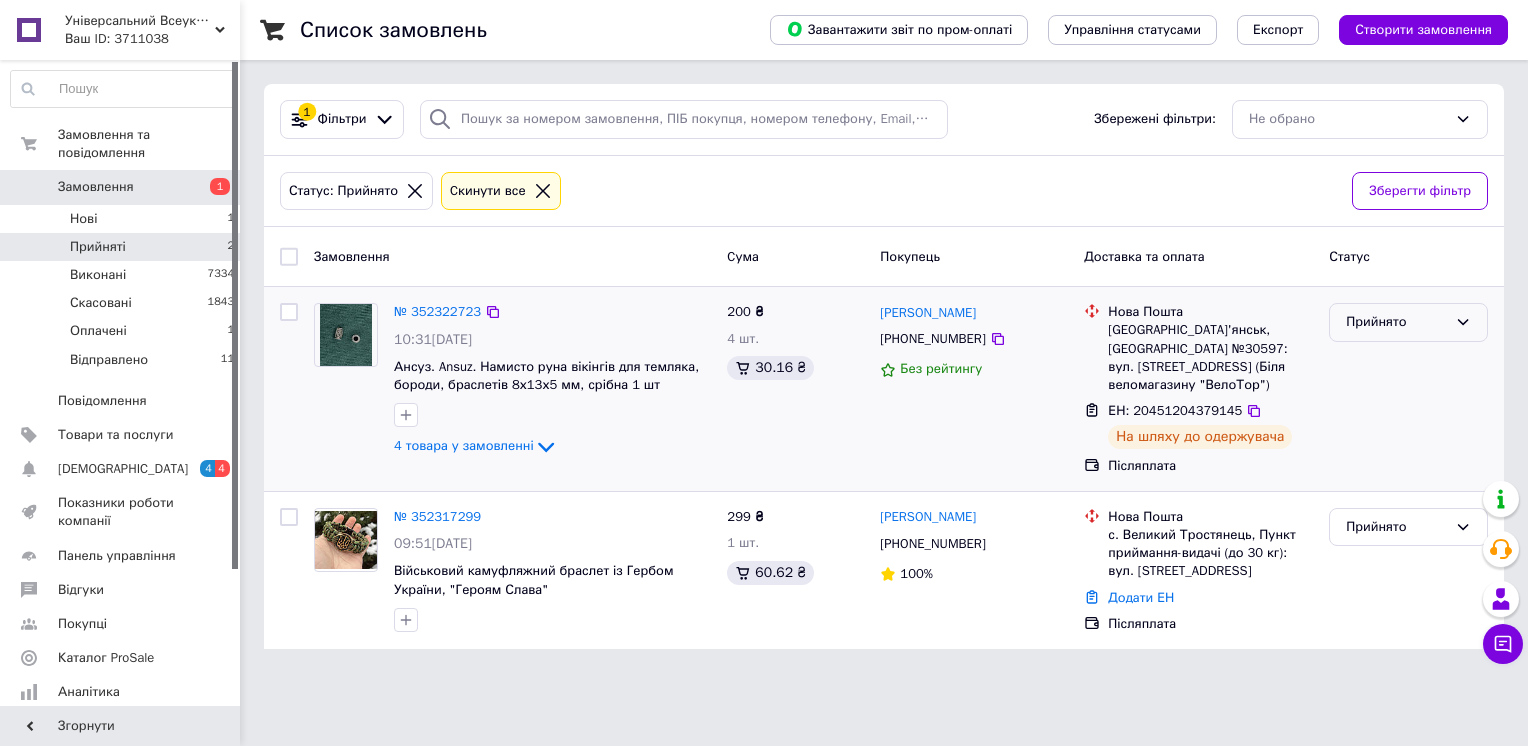 click on "Прийнято" at bounding box center (1408, 322) 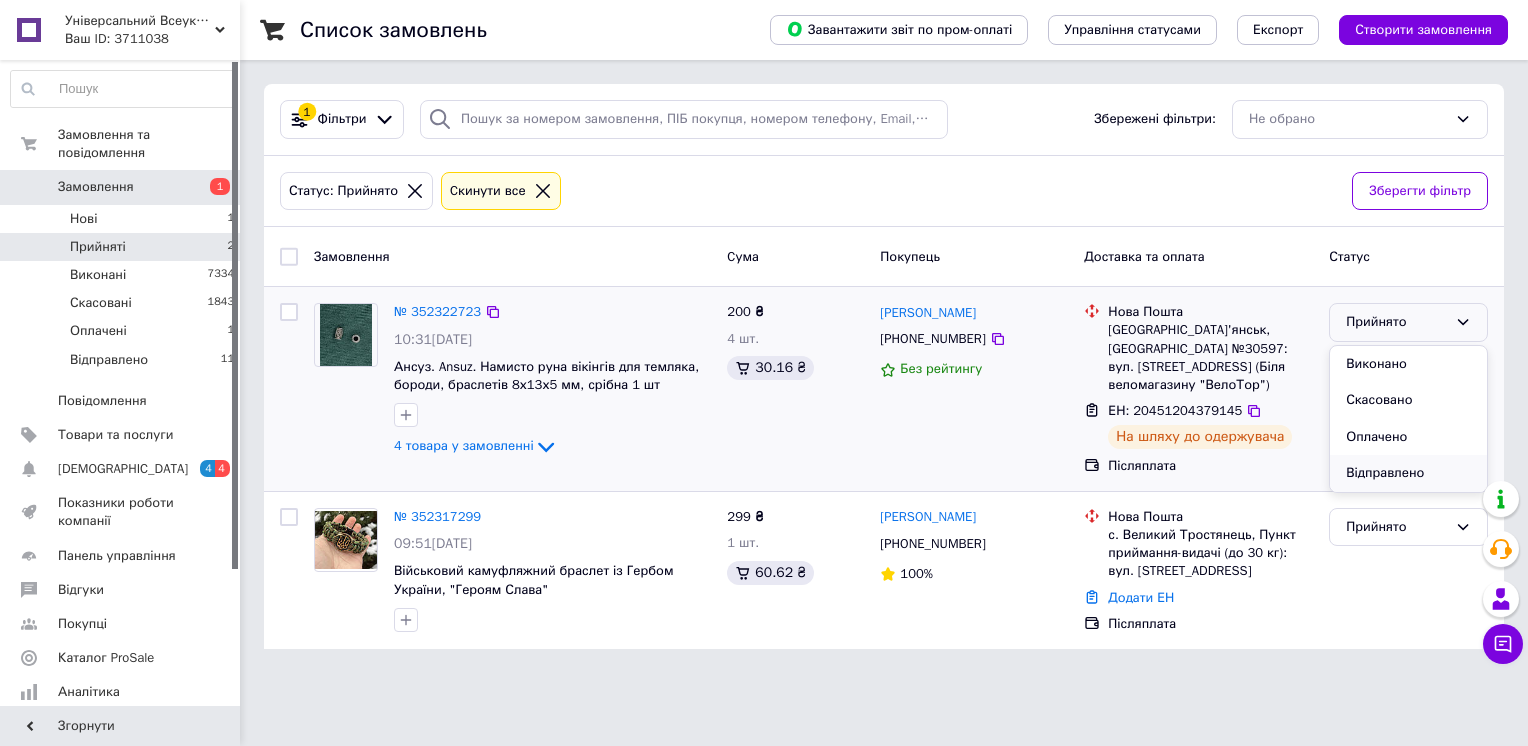 click on "Відправлено" at bounding box center (1408, 473) 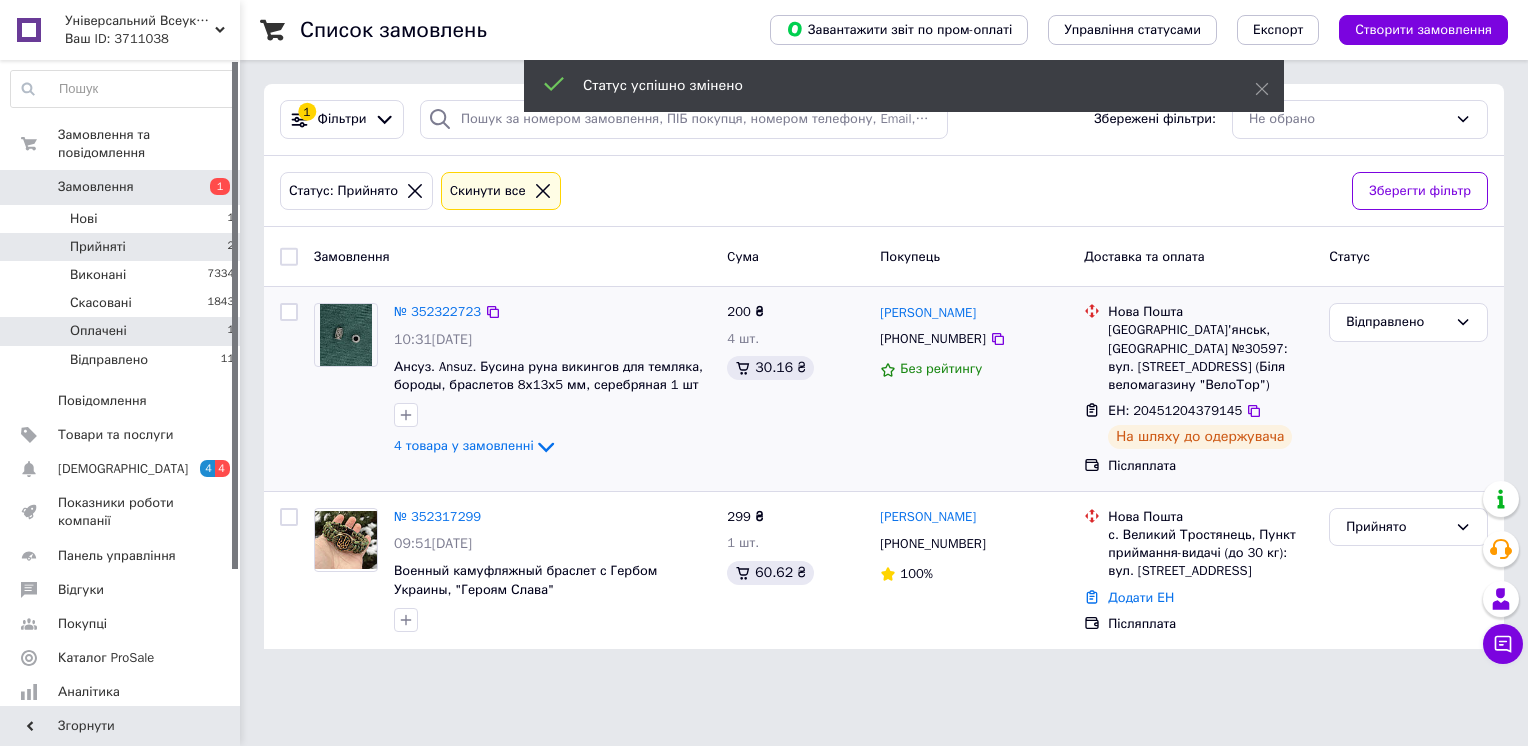click on "Оплачені 1" at bounding box center [123, 331] 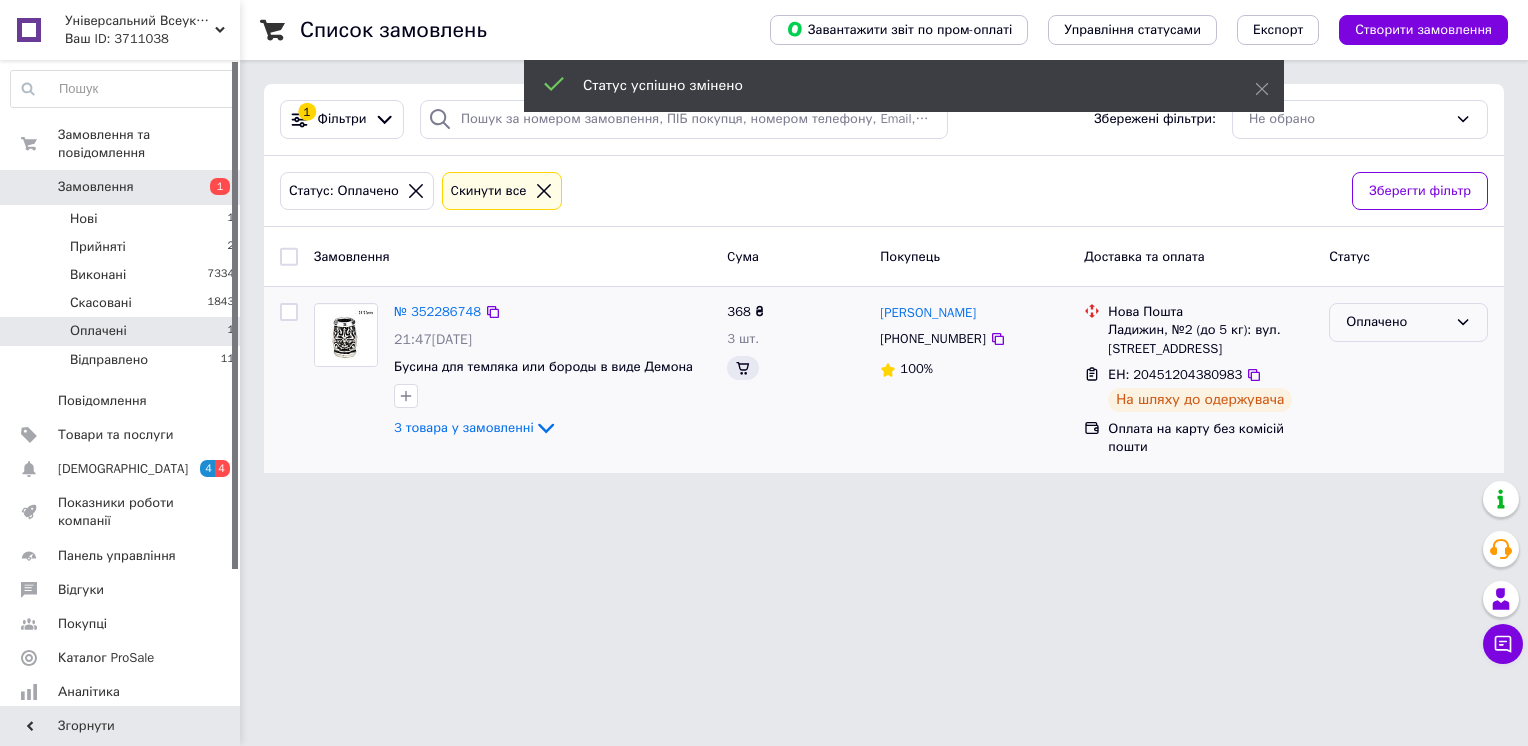 click on "Оплачено" at bounding box center [1396, 322] 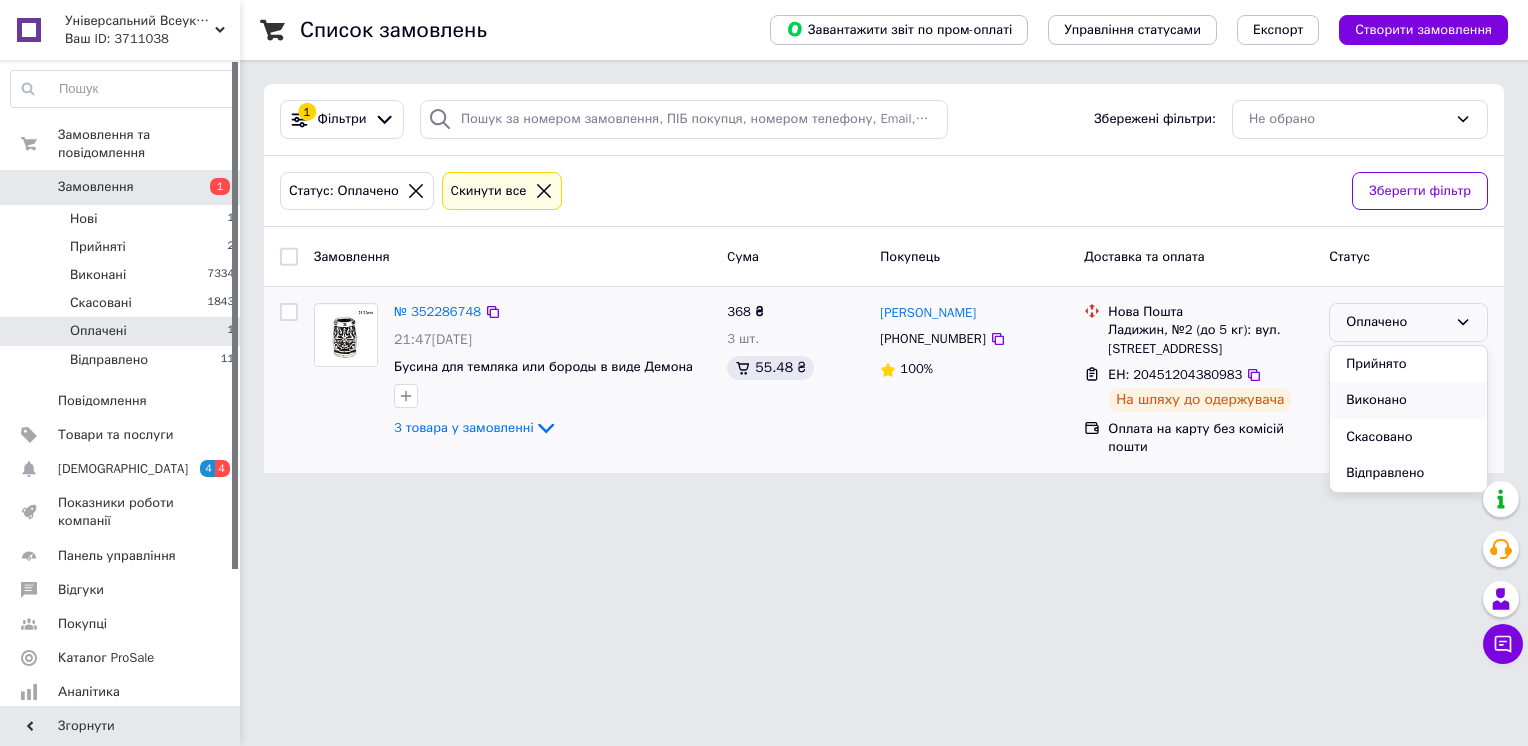 click on "Виконано" at bounding box center (1408, 400) 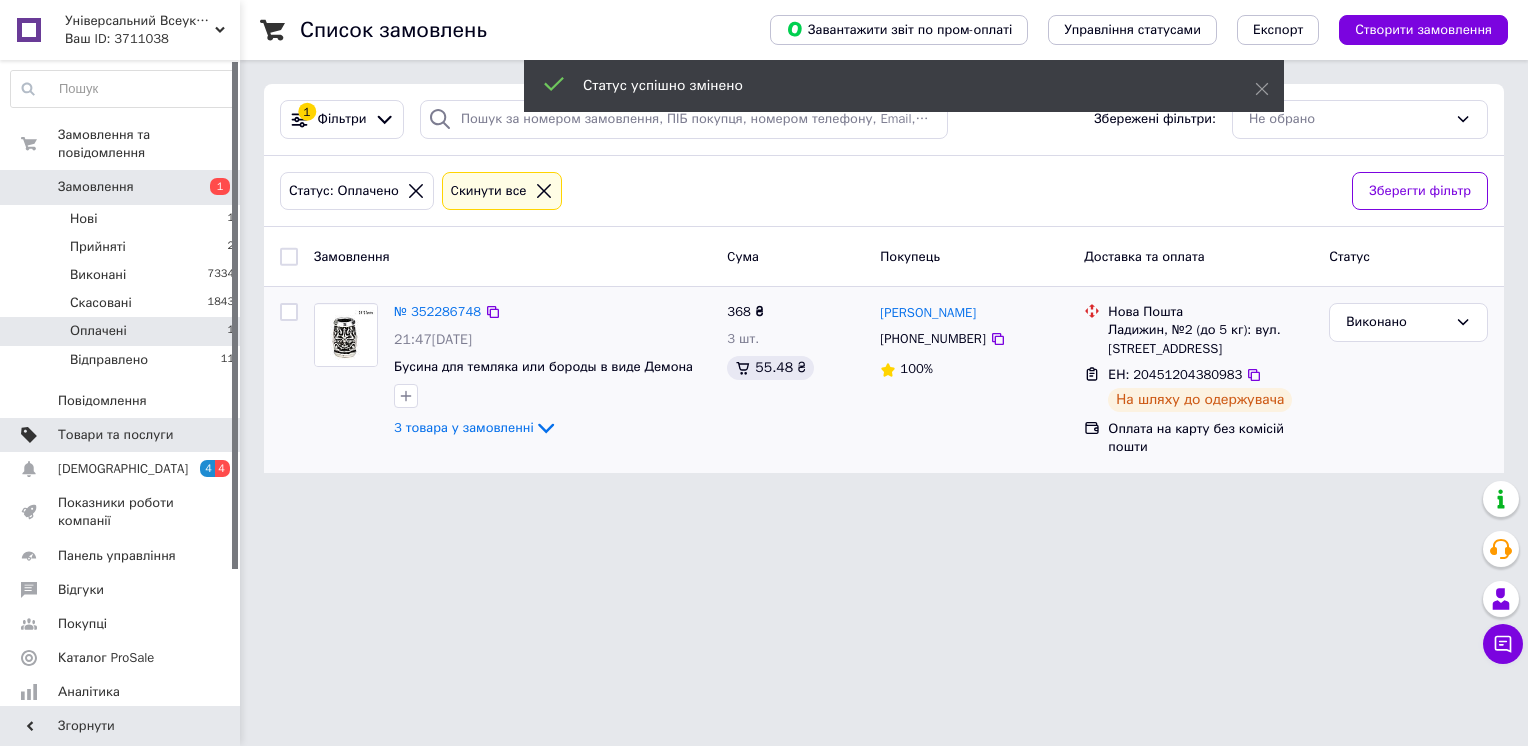 click on "Товари та послуги" at bounding box center [115, 435] 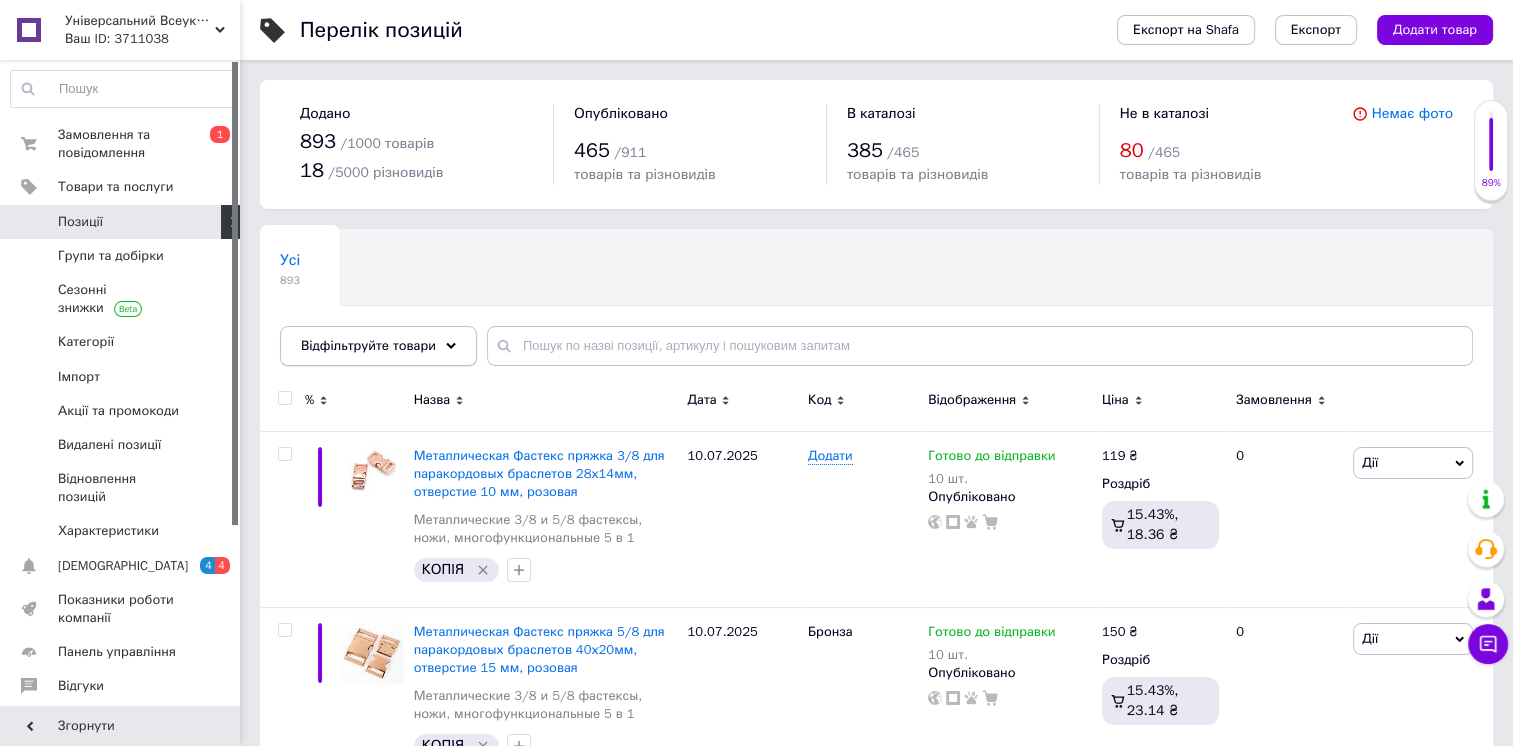 click on "Відфільтруйте товари" at bounding box center [378, 346] 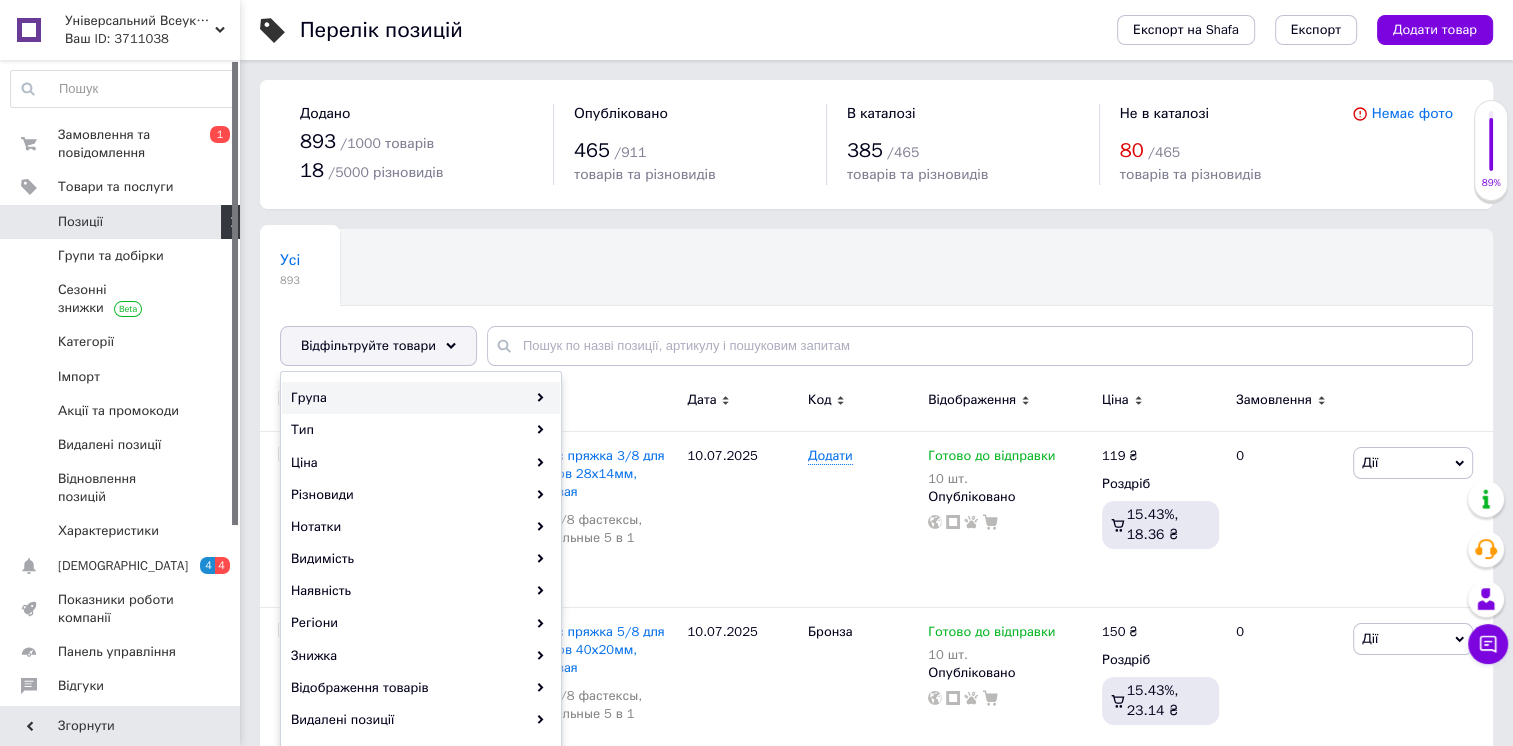 click on "Група" at bounding box center (421, 398) 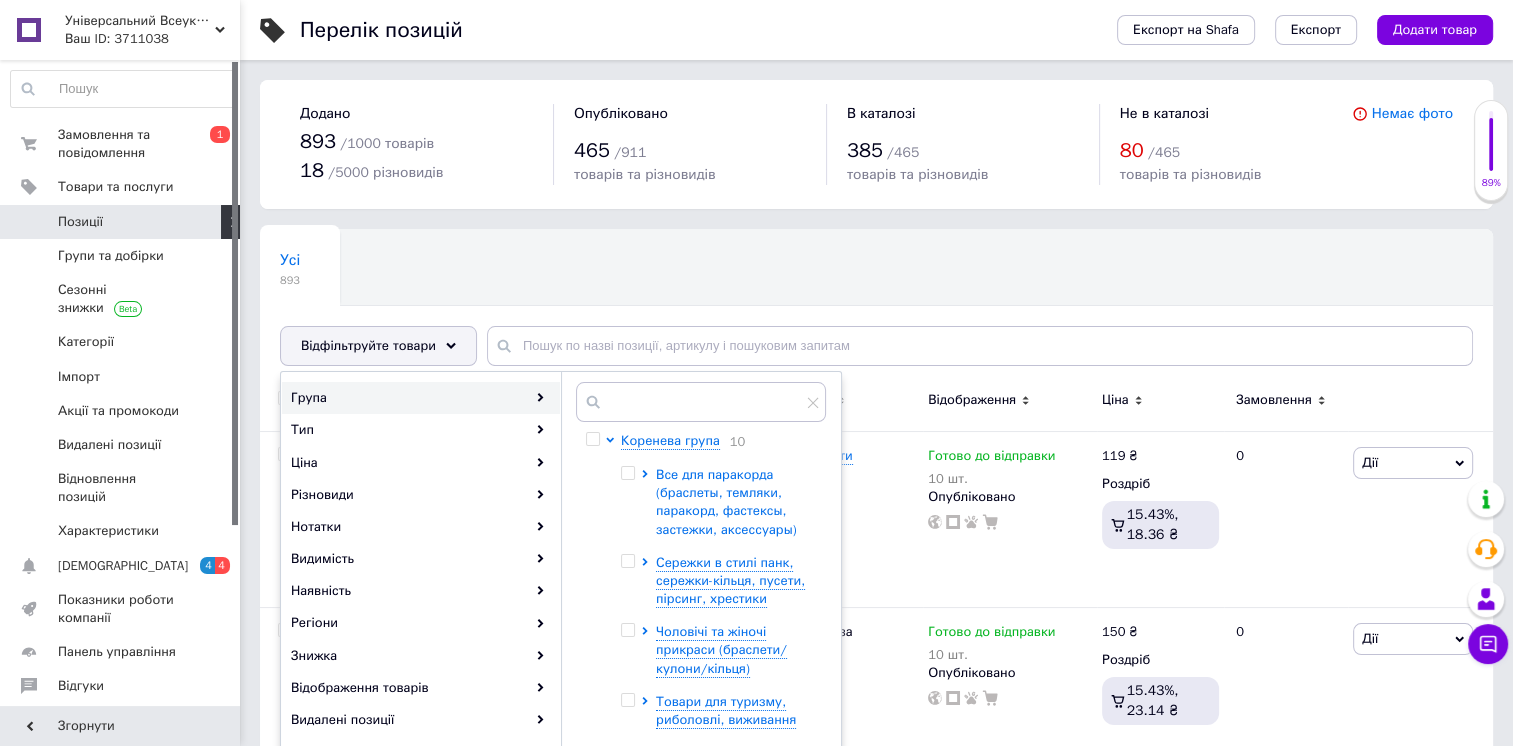 click 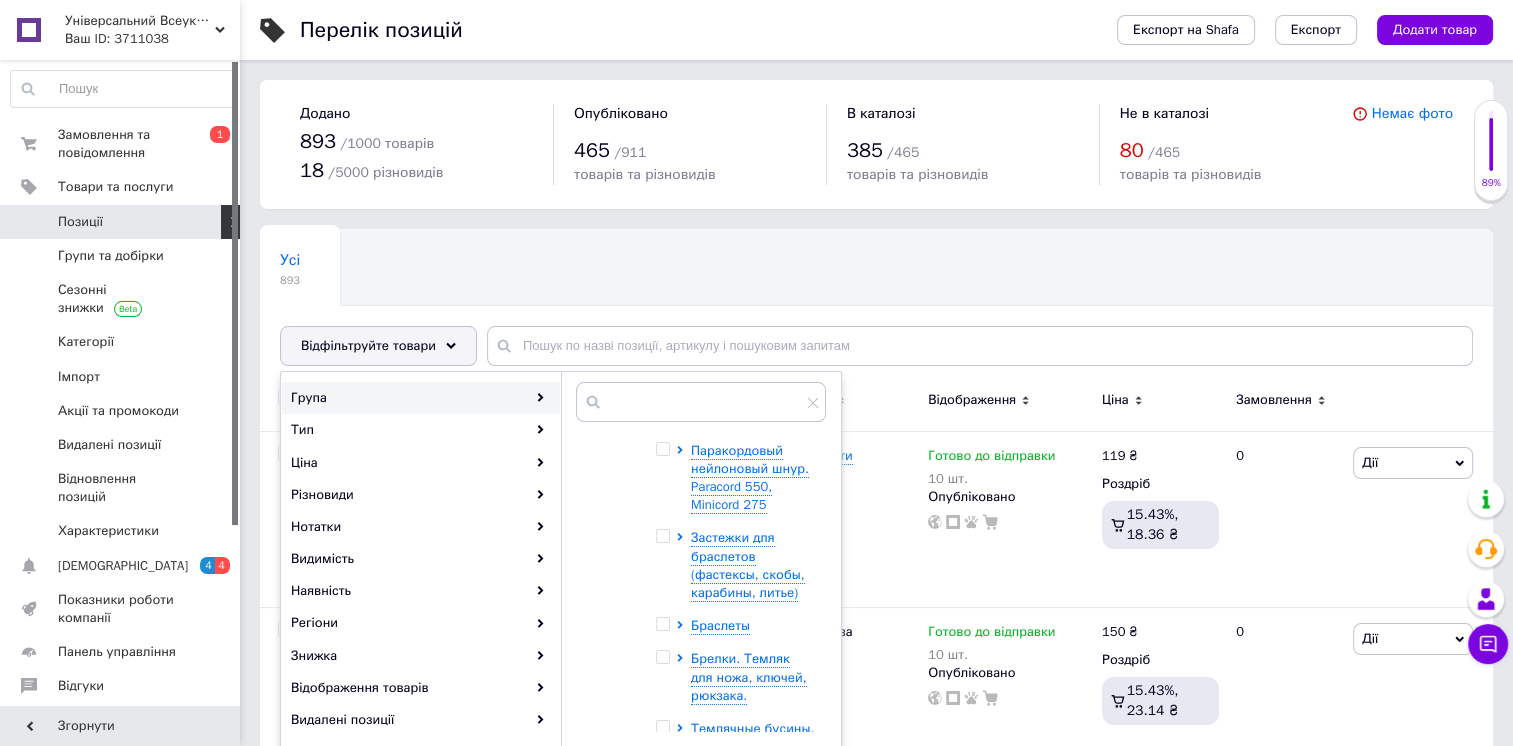 scroll, scrollTop: 112, scrollLeft: 0, axis: vertical 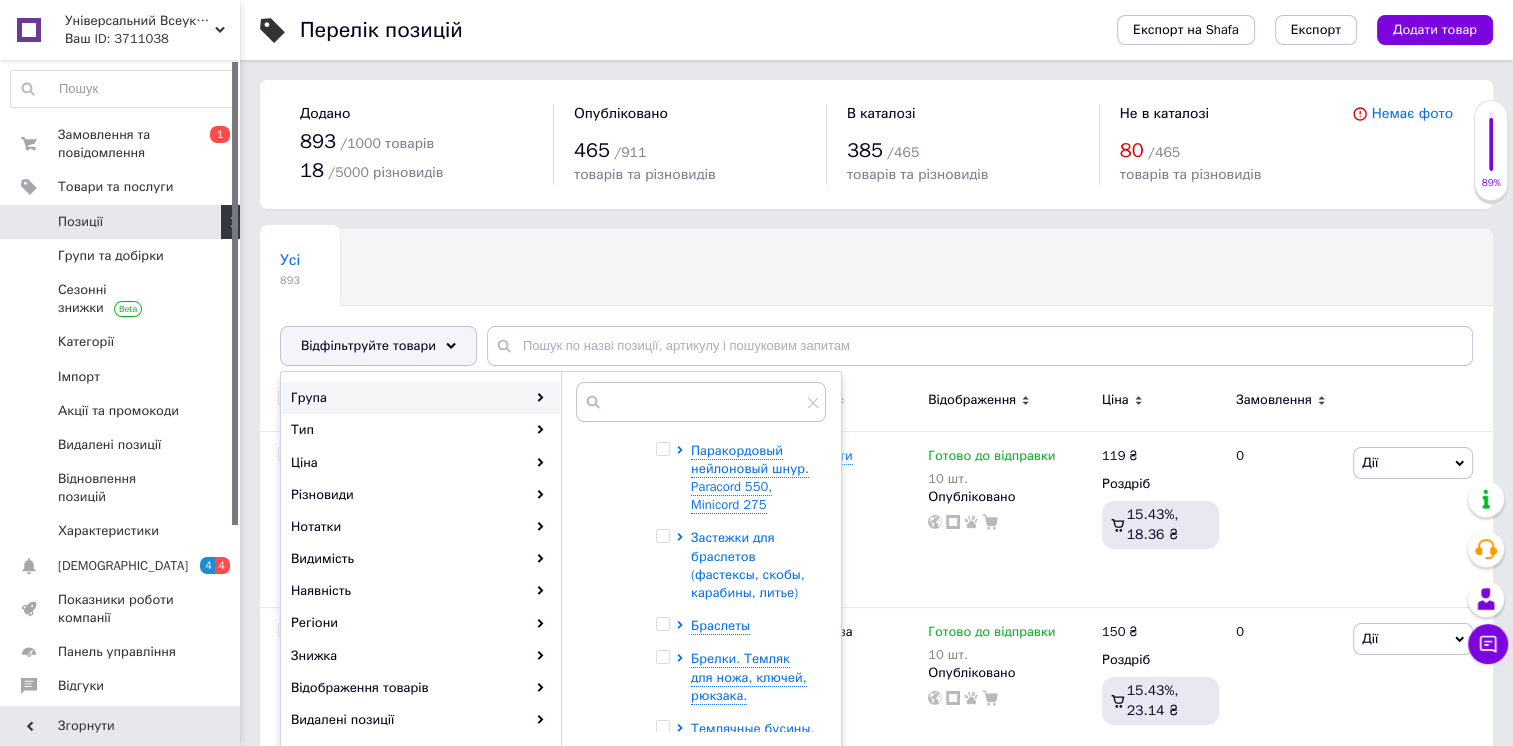click 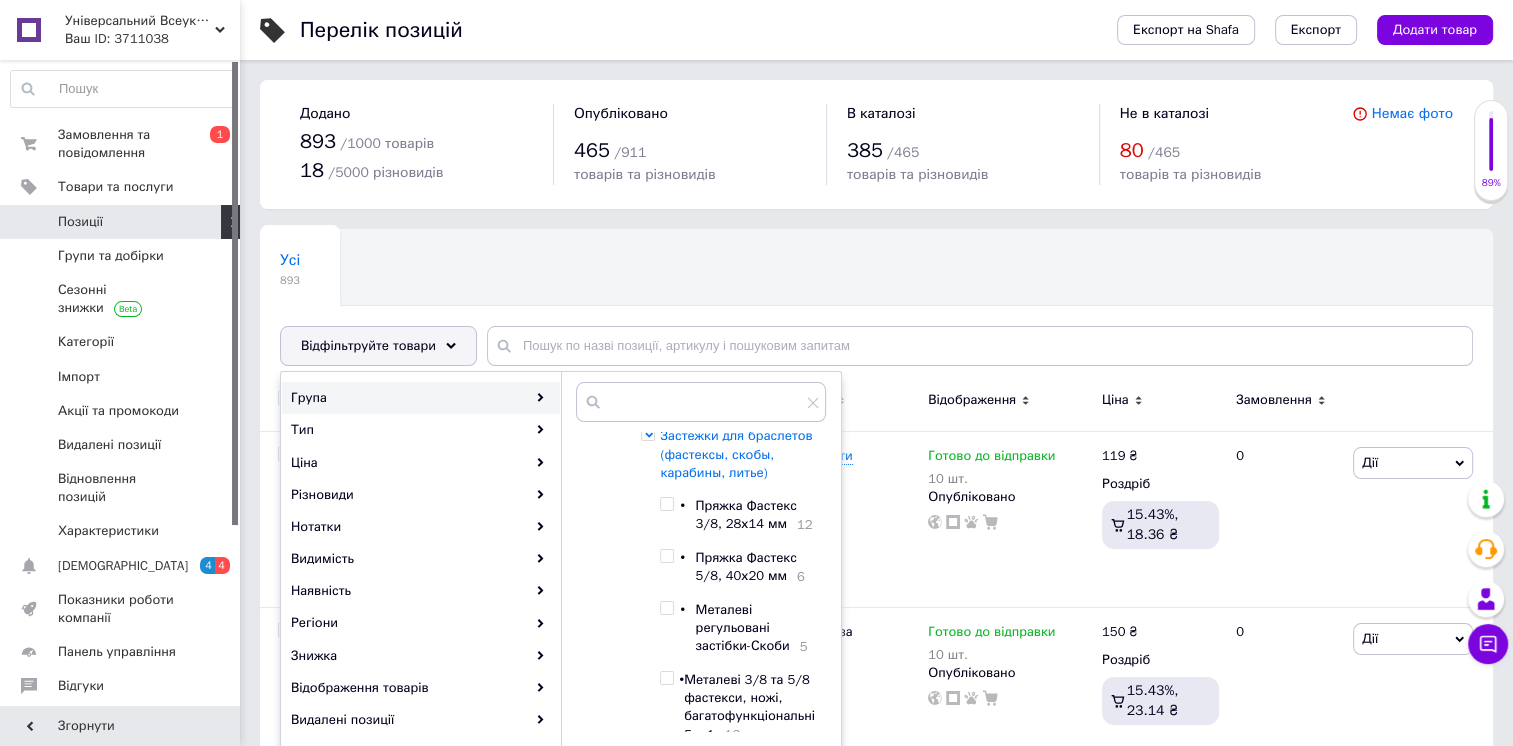 scroll, scrollTop: 212, scrollLeft: 0, axis: vertical 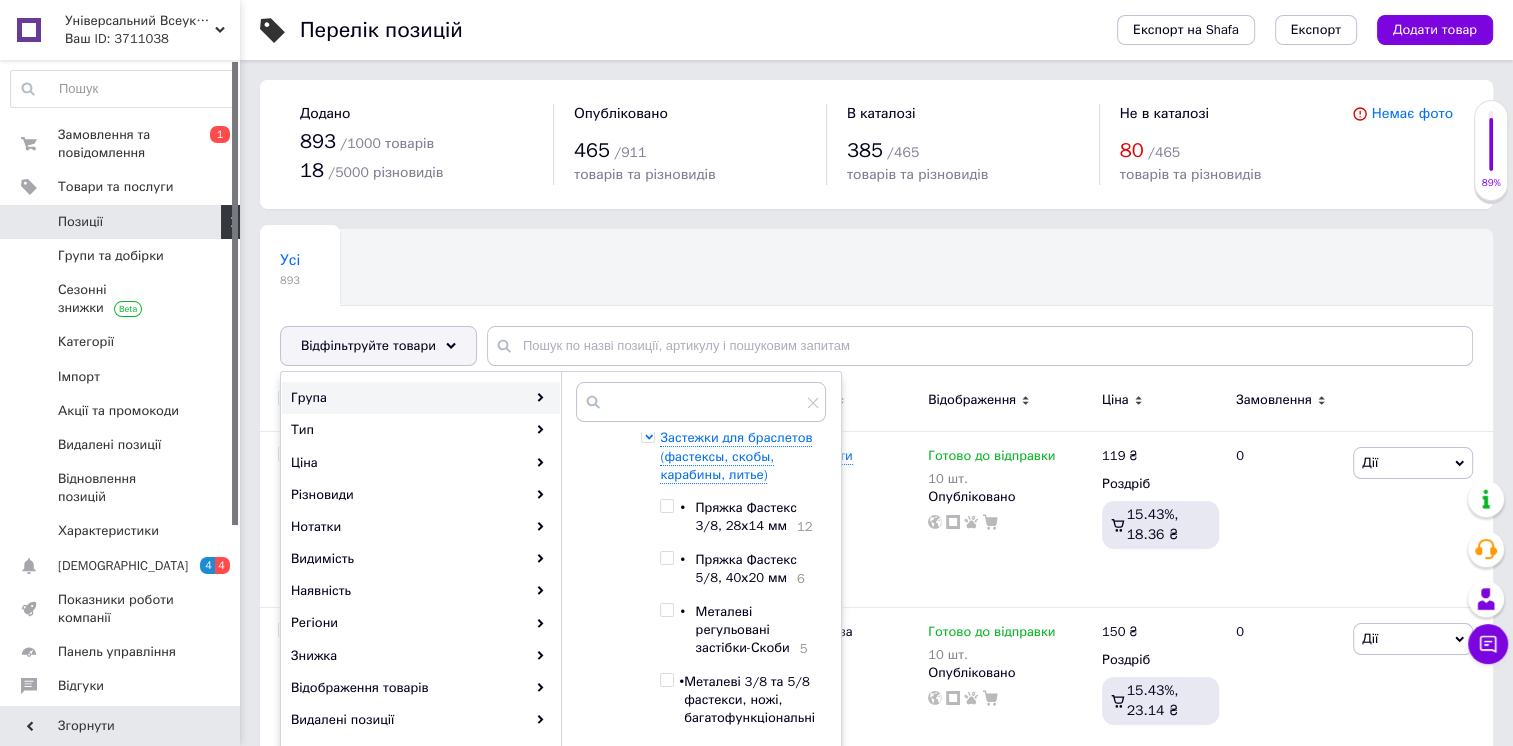 click at bounding box center [666, 506] 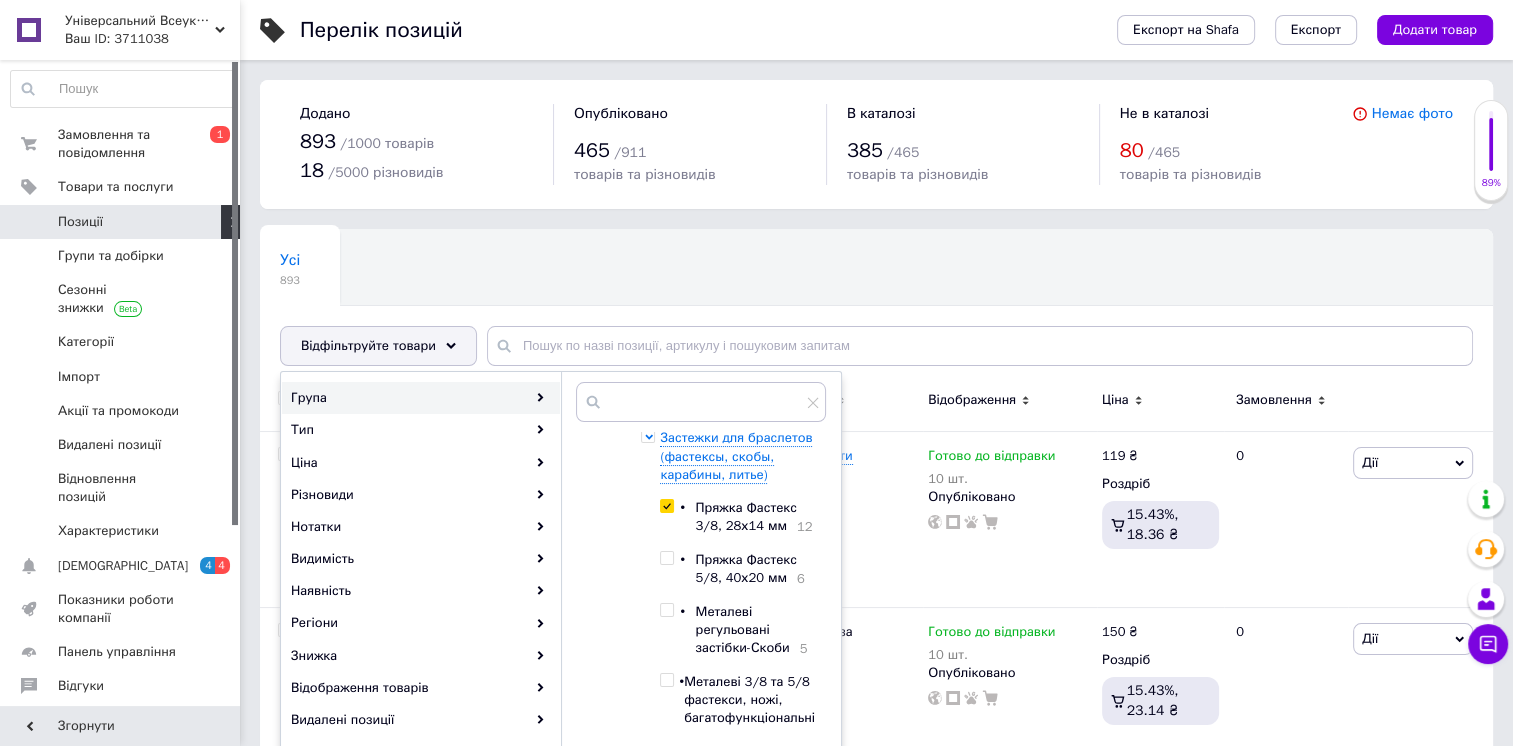 checkbox on "true" 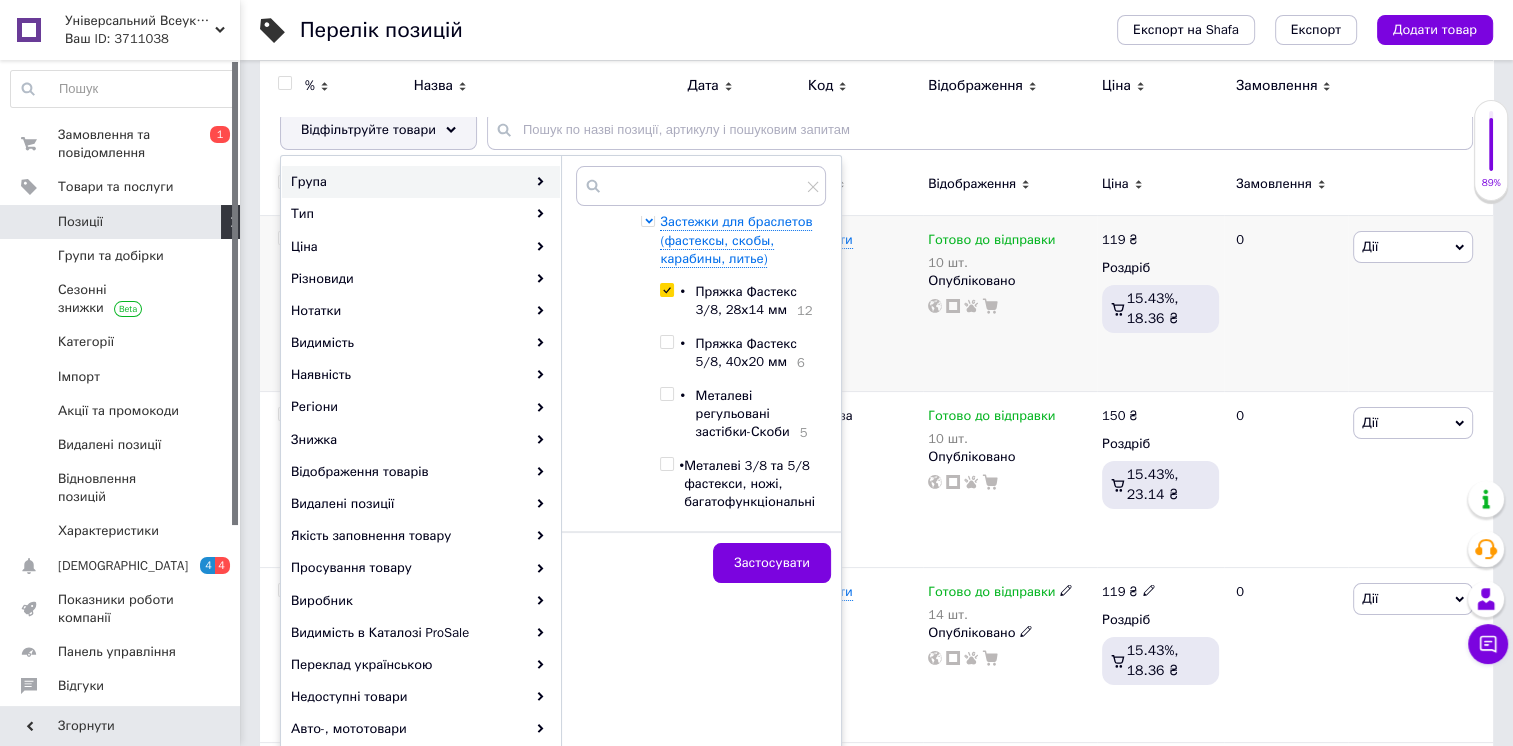 scroll, scrollTop: 215, scrollLeft: 0, axis: vertical 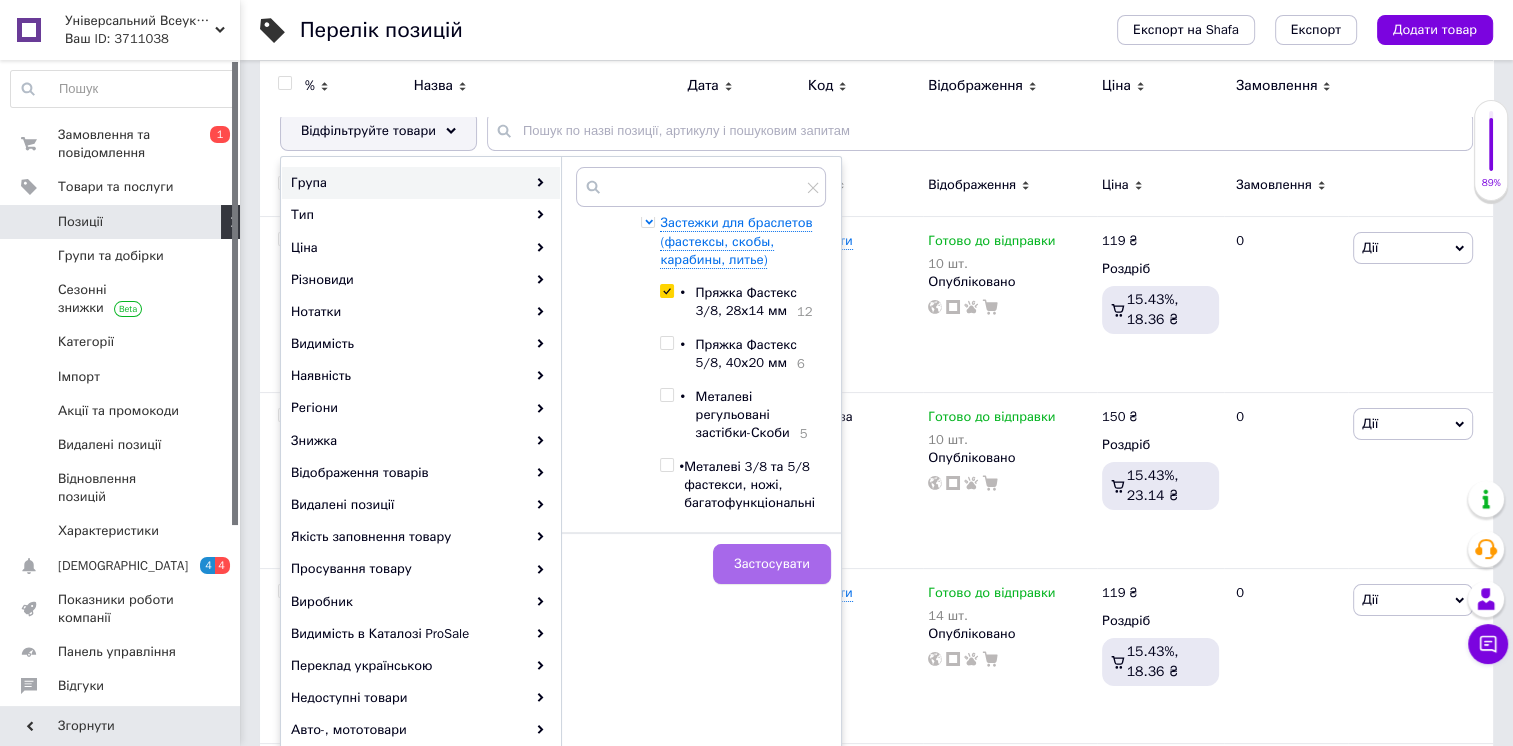 click on "Застосувати" at bounding box center [772, 564] 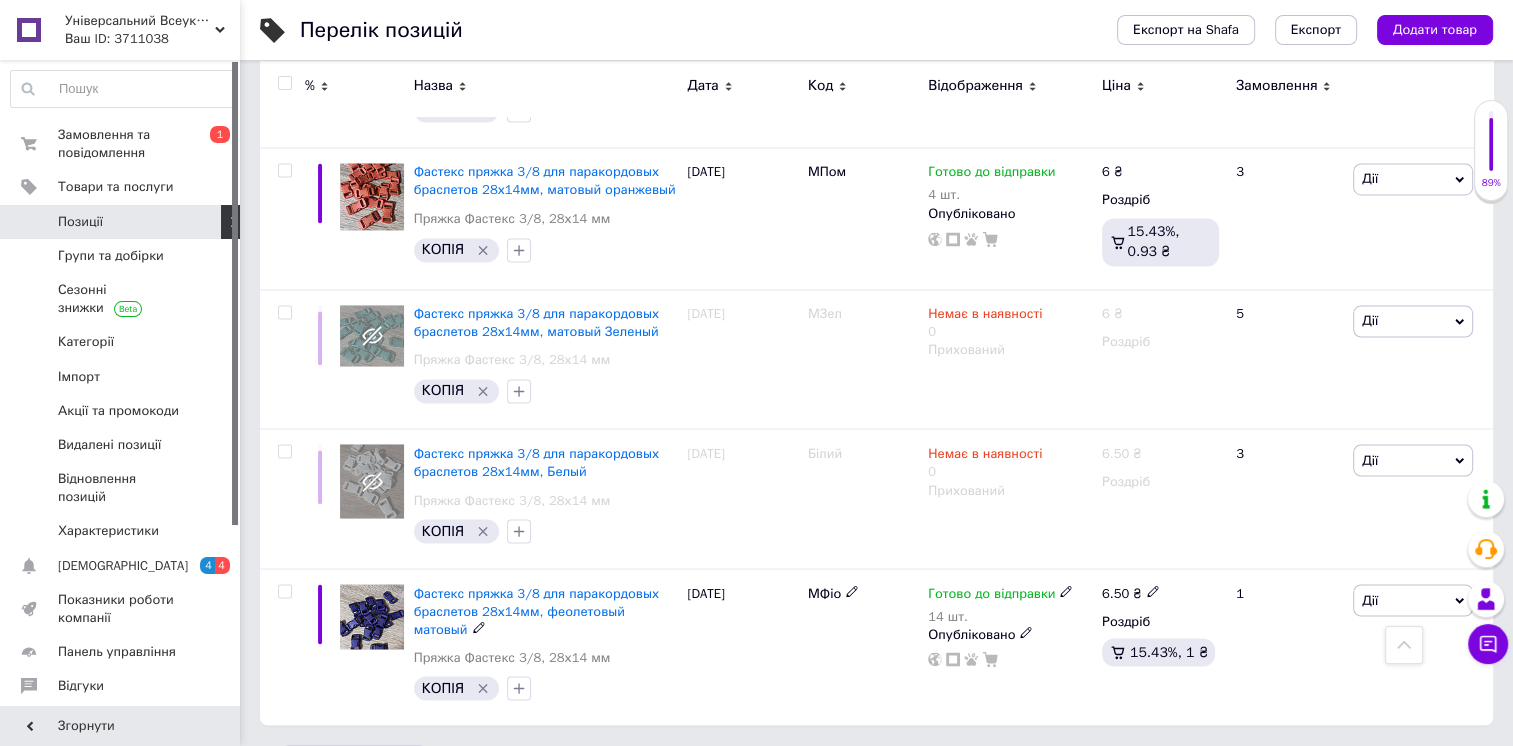 scroll, scrollTop: 3339, scrollLeft: 0, axis: vertical 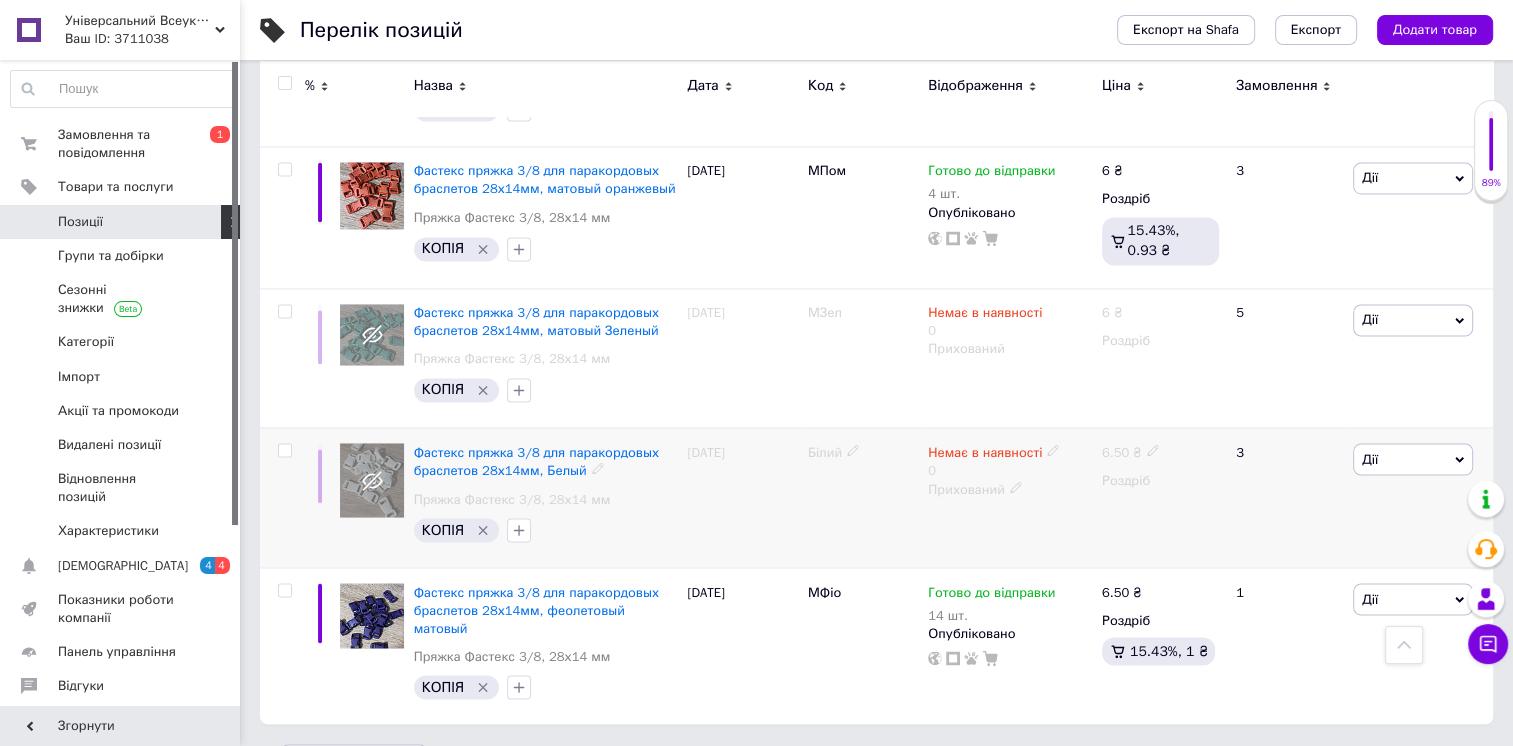 click 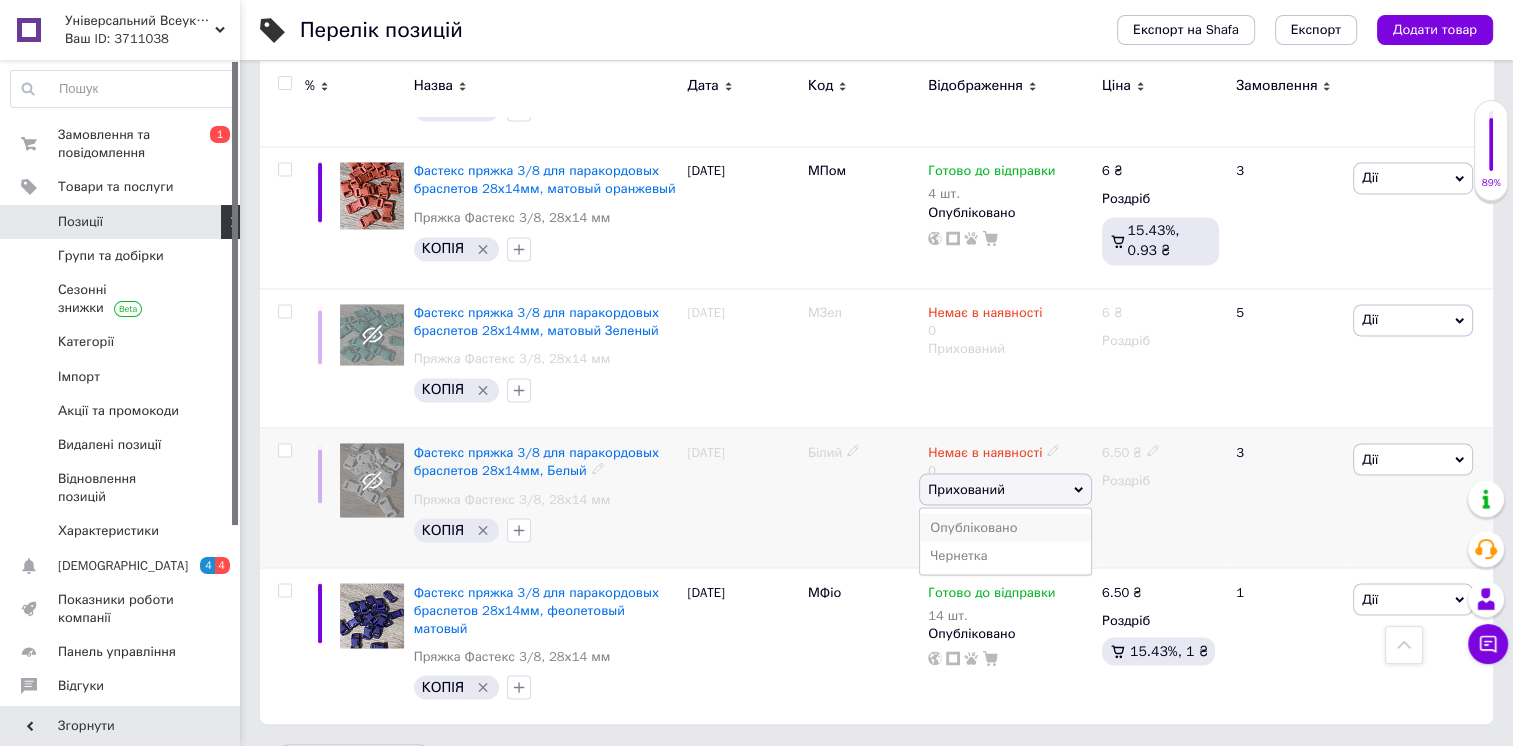 click on "Опубліковано" at bounding box center [1005, 527] 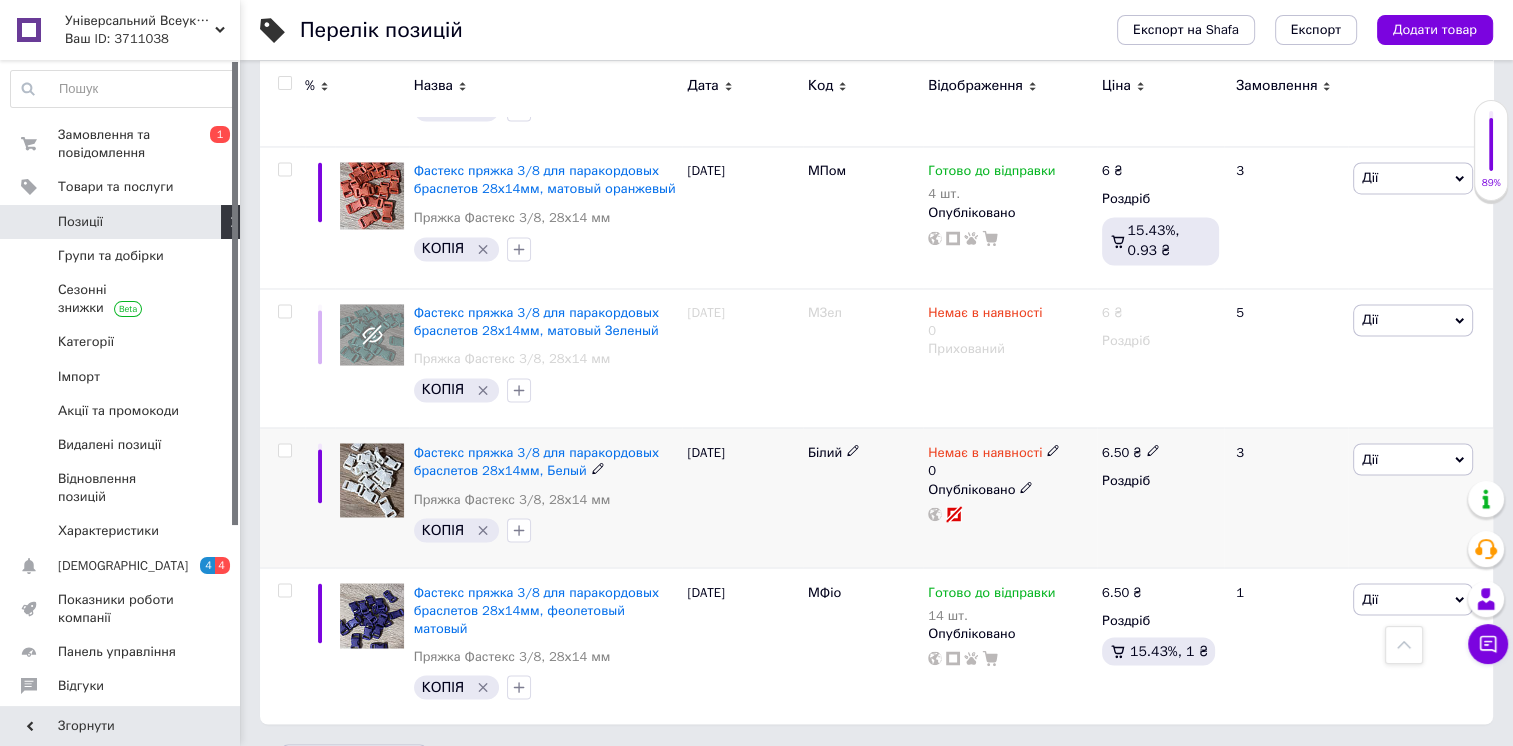 click on "Немає в наявності" at bounding box center [994, 452] 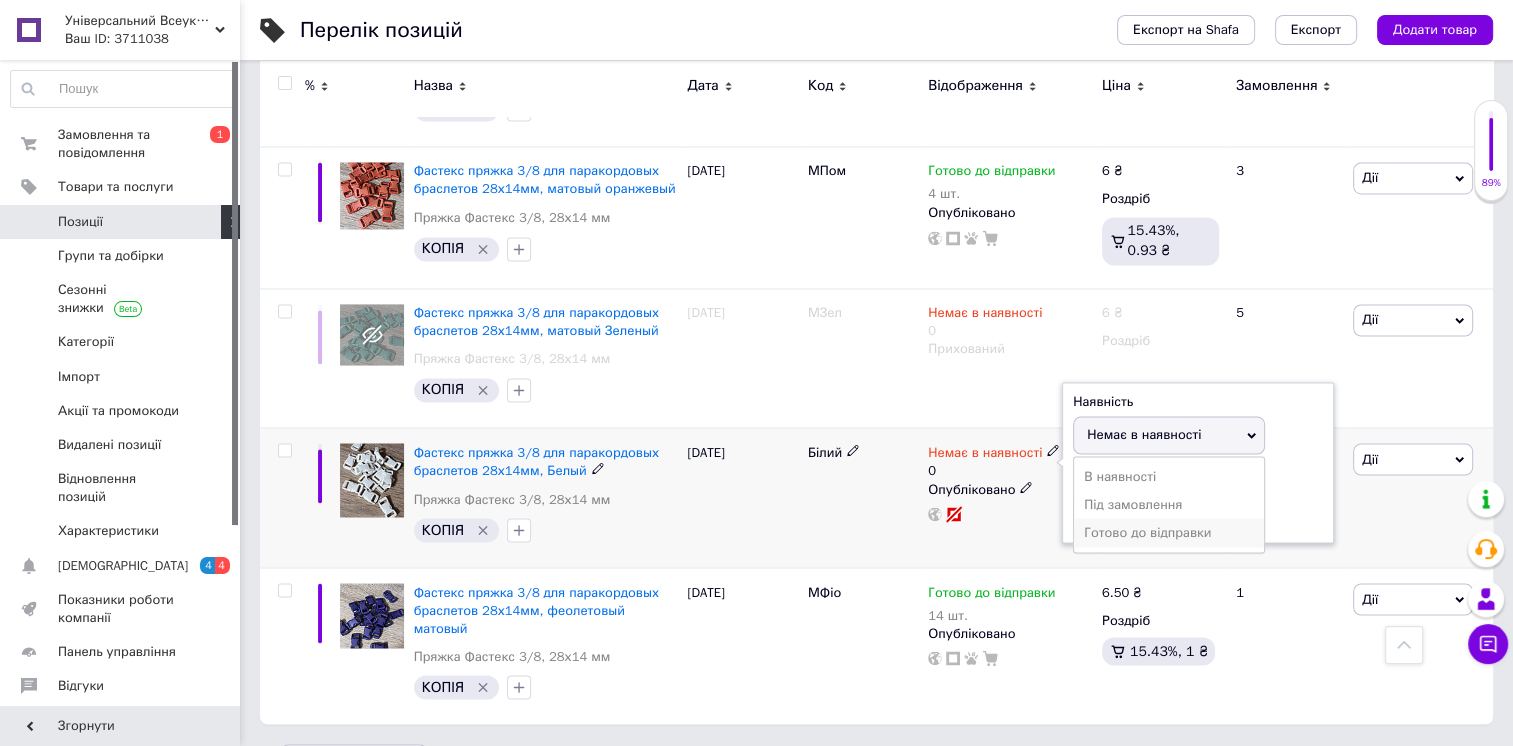 click on "Готово до відправки" at bounding box center (1169, 532) 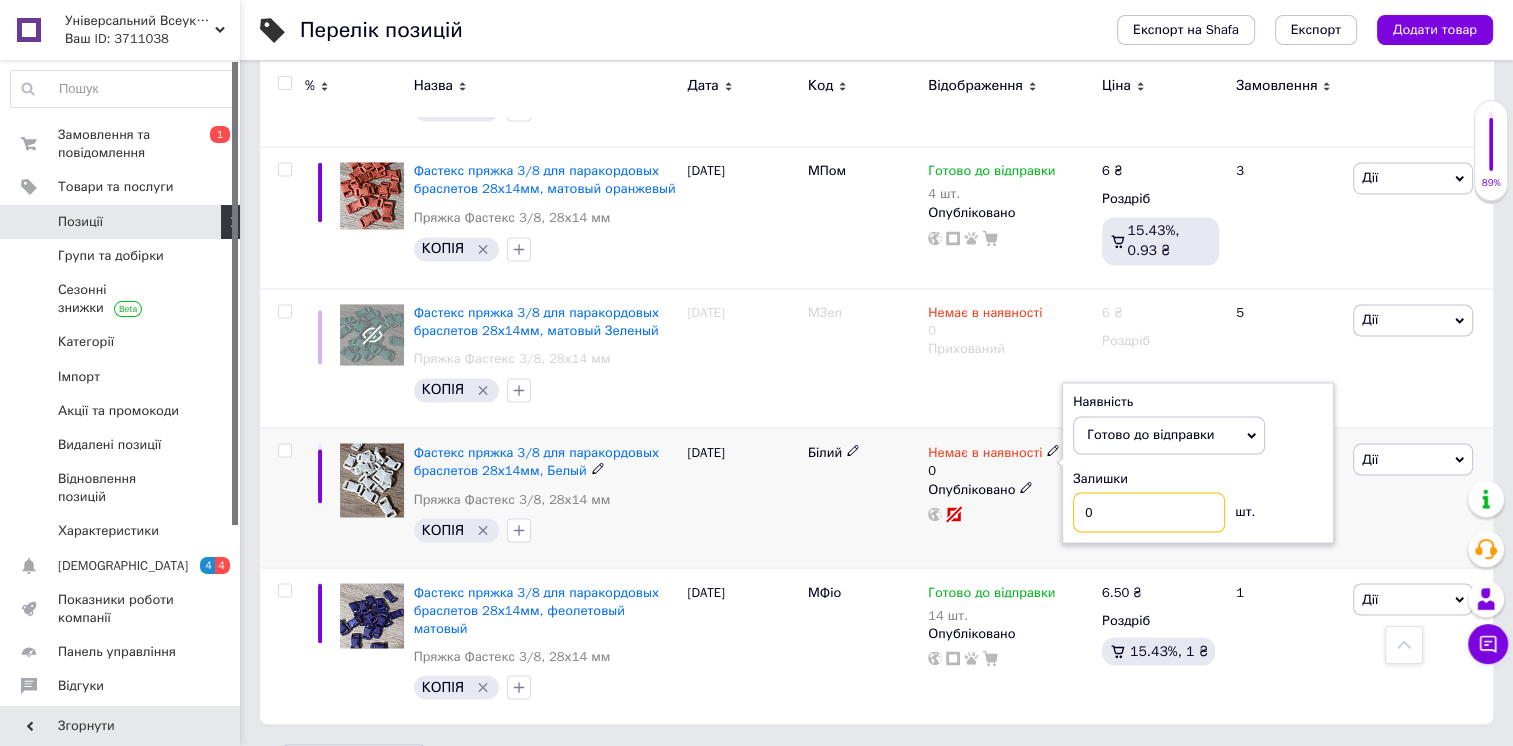click on "0" at bounding box center [1149, 512] 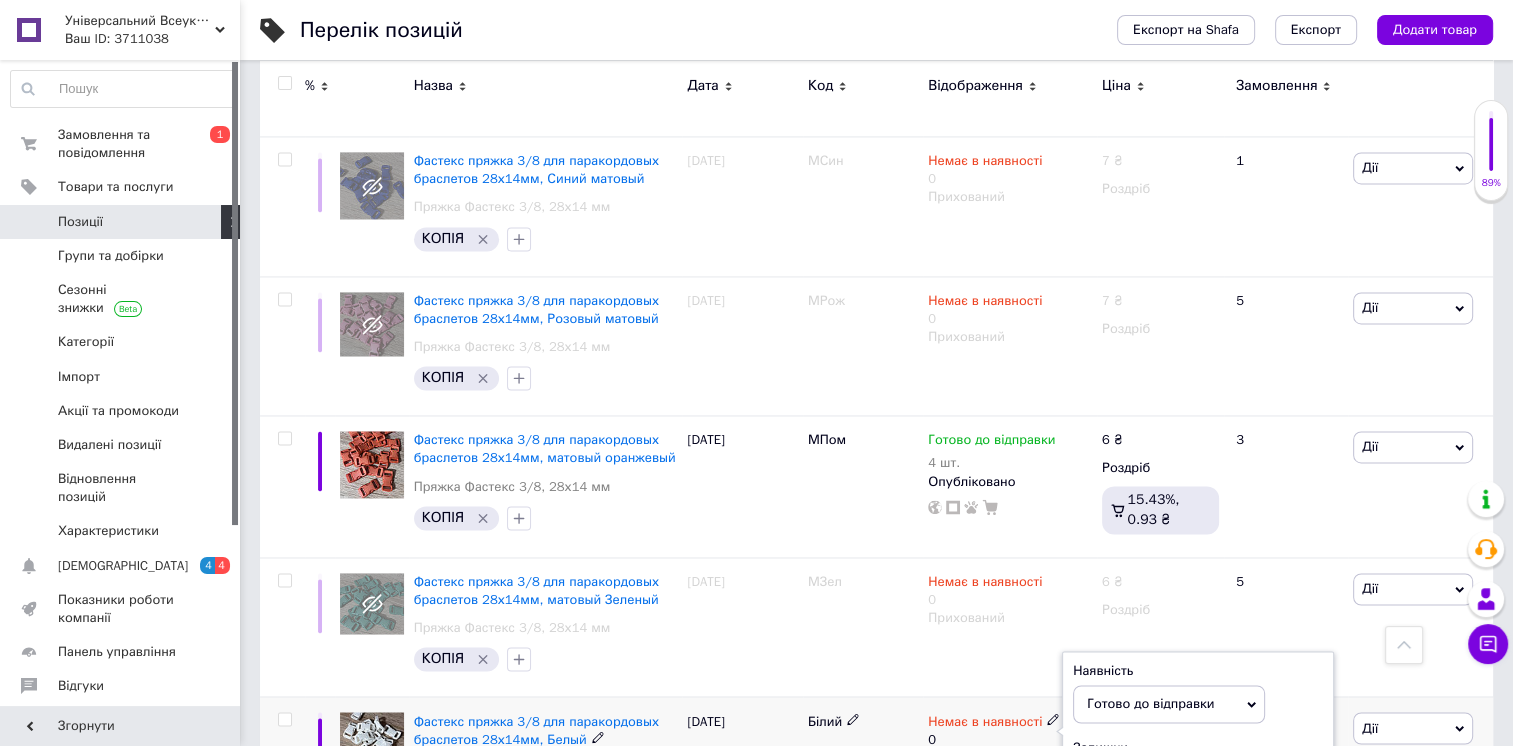 scroll, scrollTop: 3340, scrollLeft: 0, axis: vertical 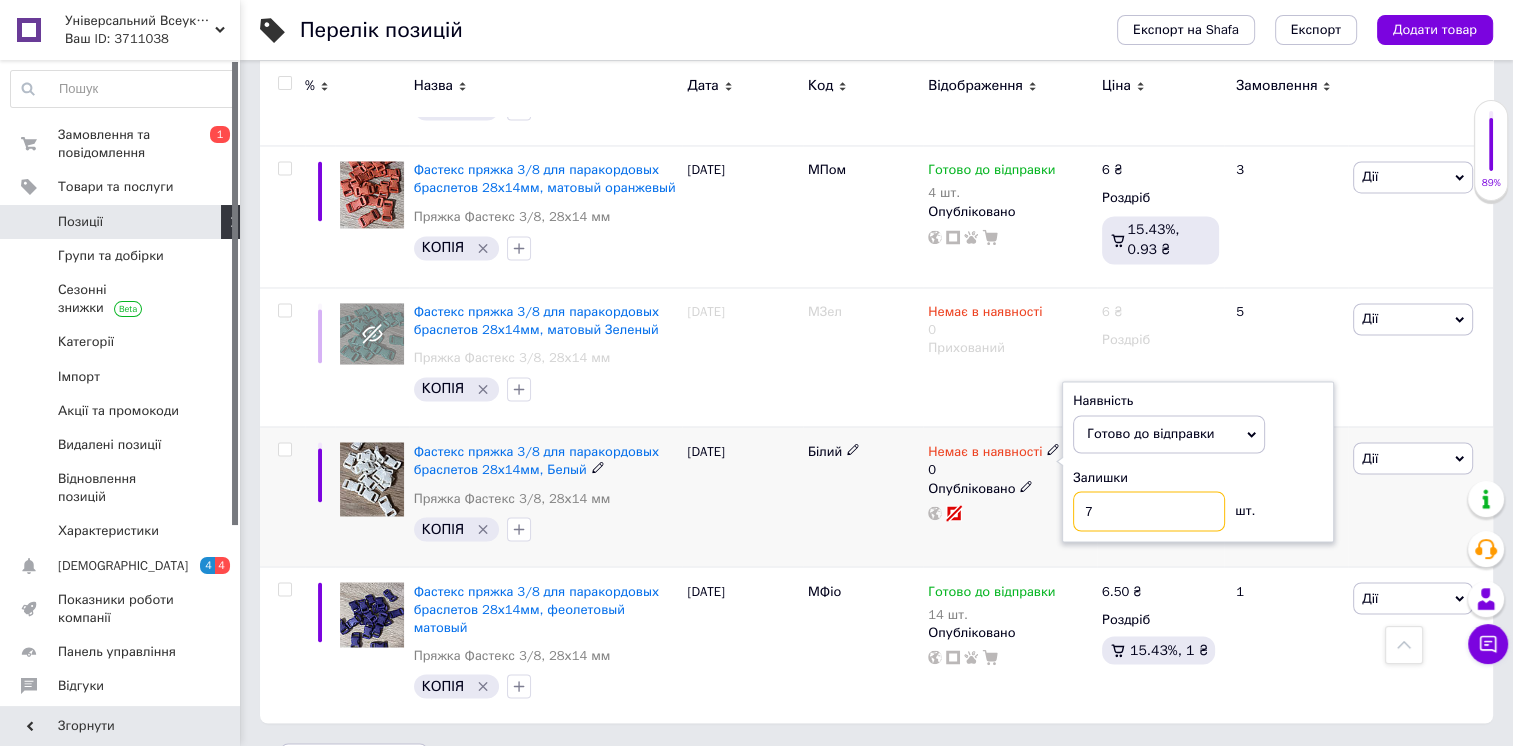 drag, startPoint x: 1097, startPoint y: 471, endPoint x: 988, endPoint y: 450, distance: 111.0045 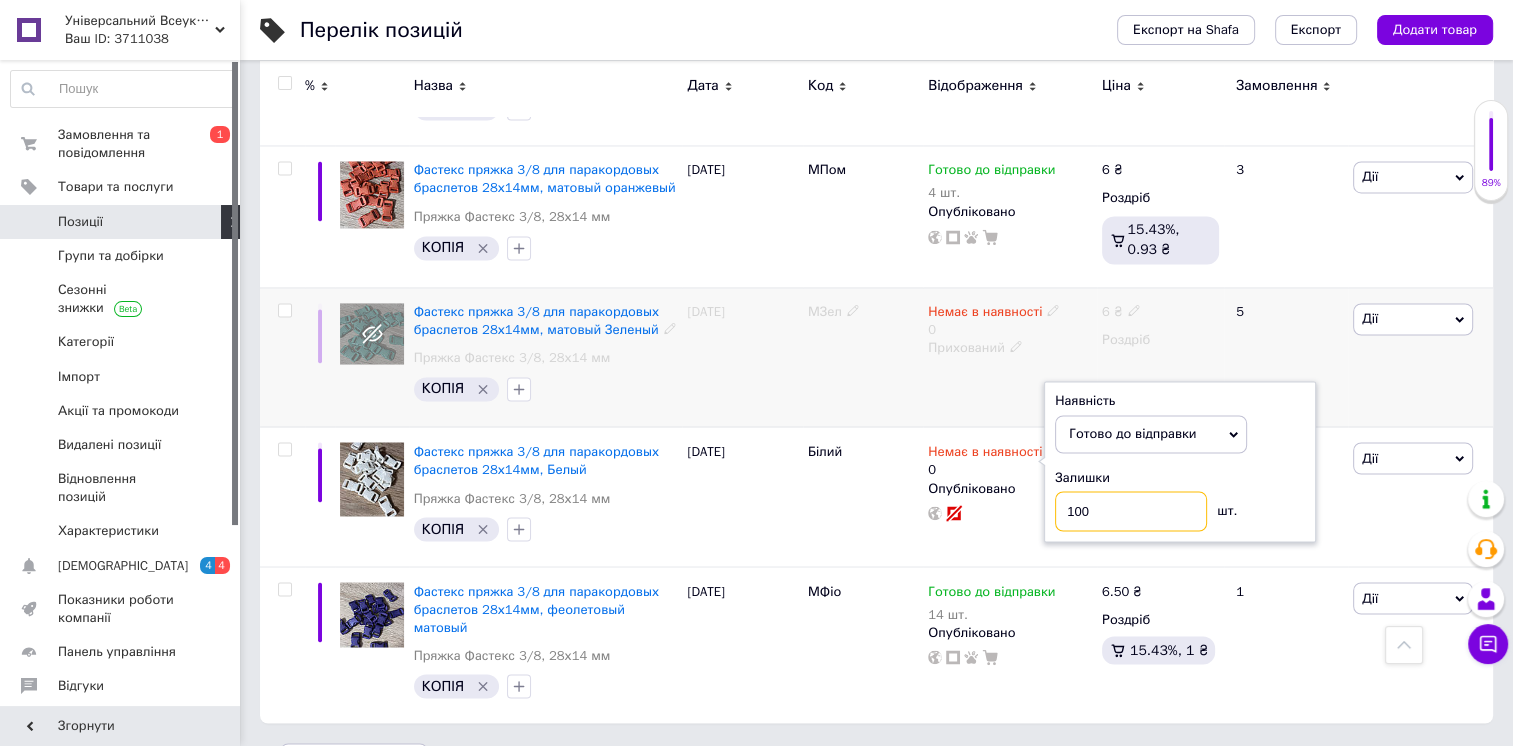 type on "100" 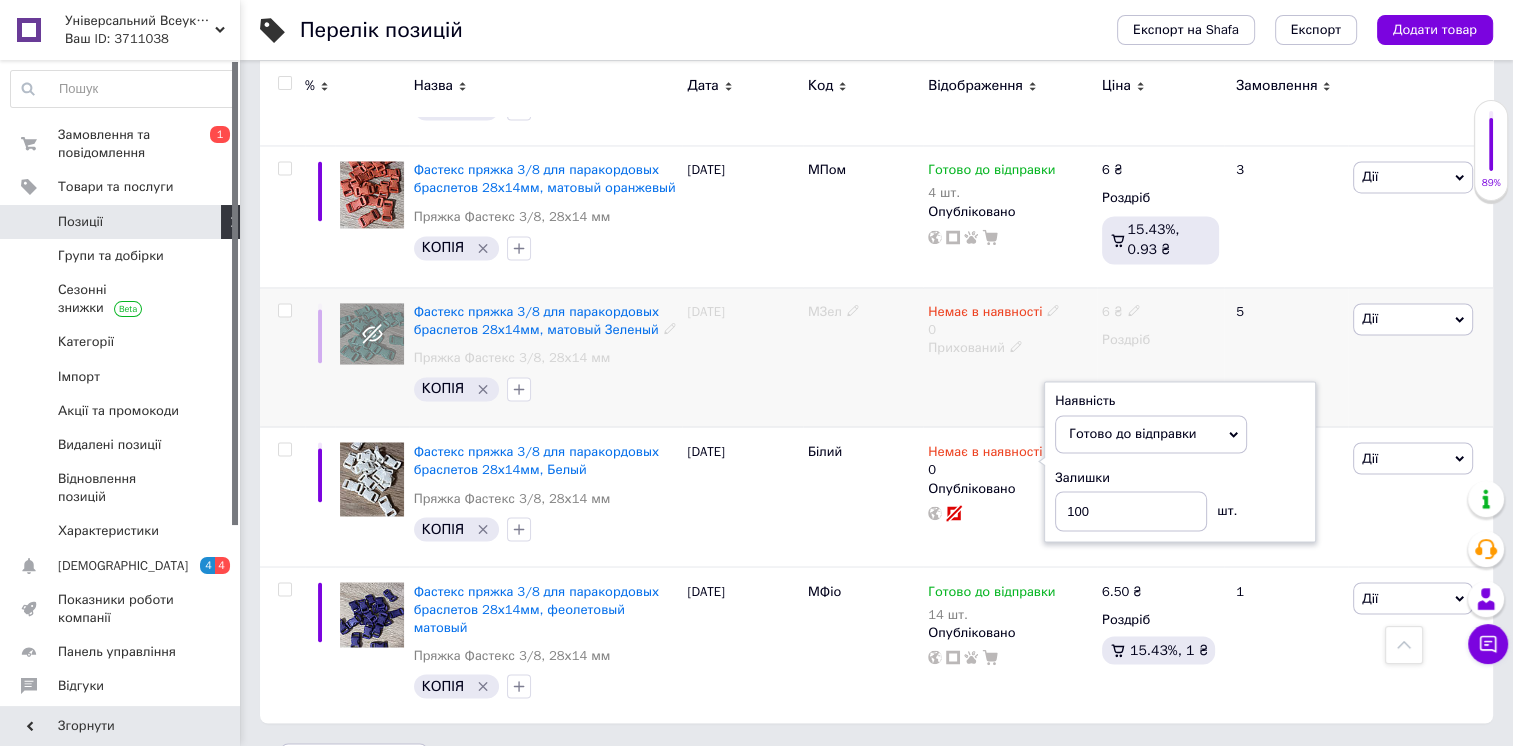 click on "Немає в наявності 0 Прихований" at bounding box center (1010, 357) 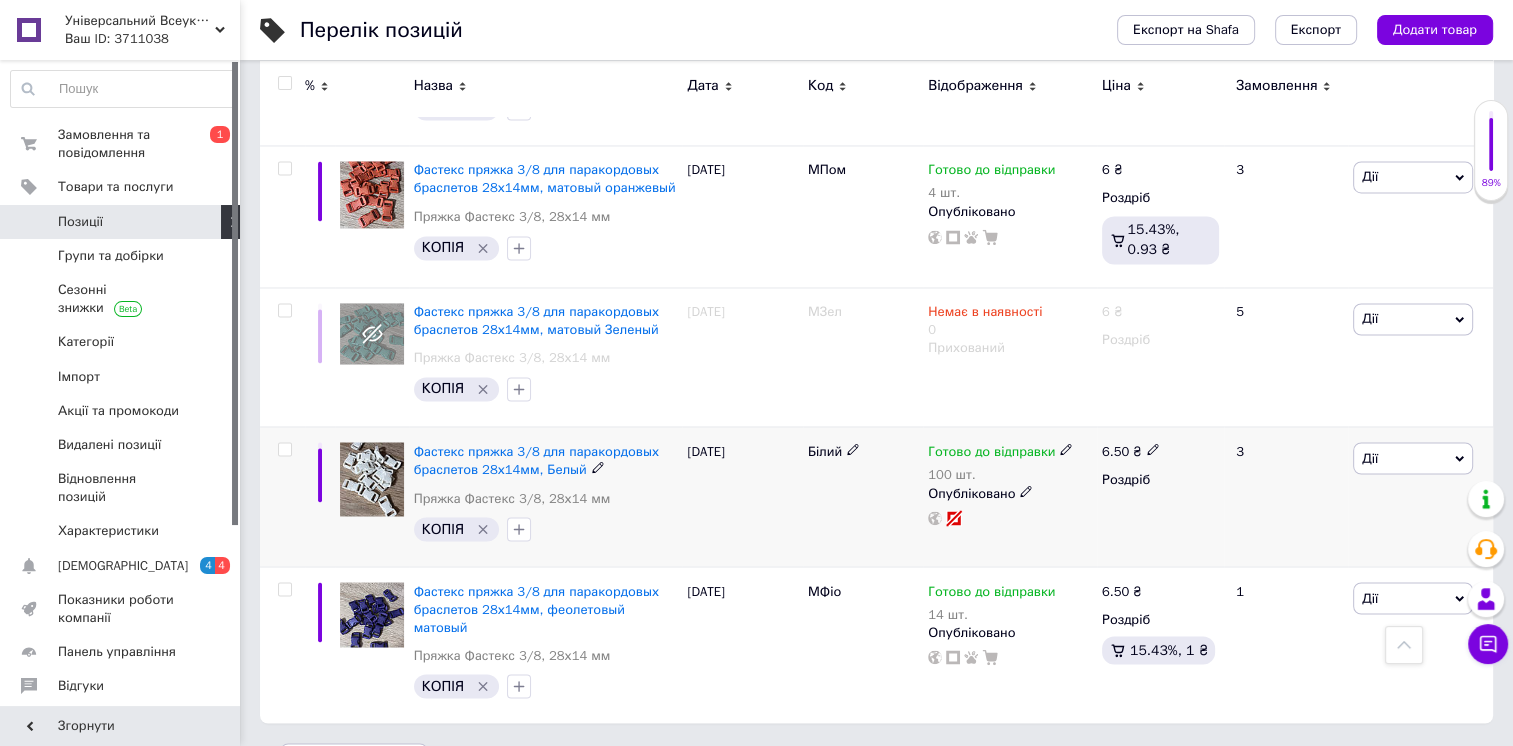 click 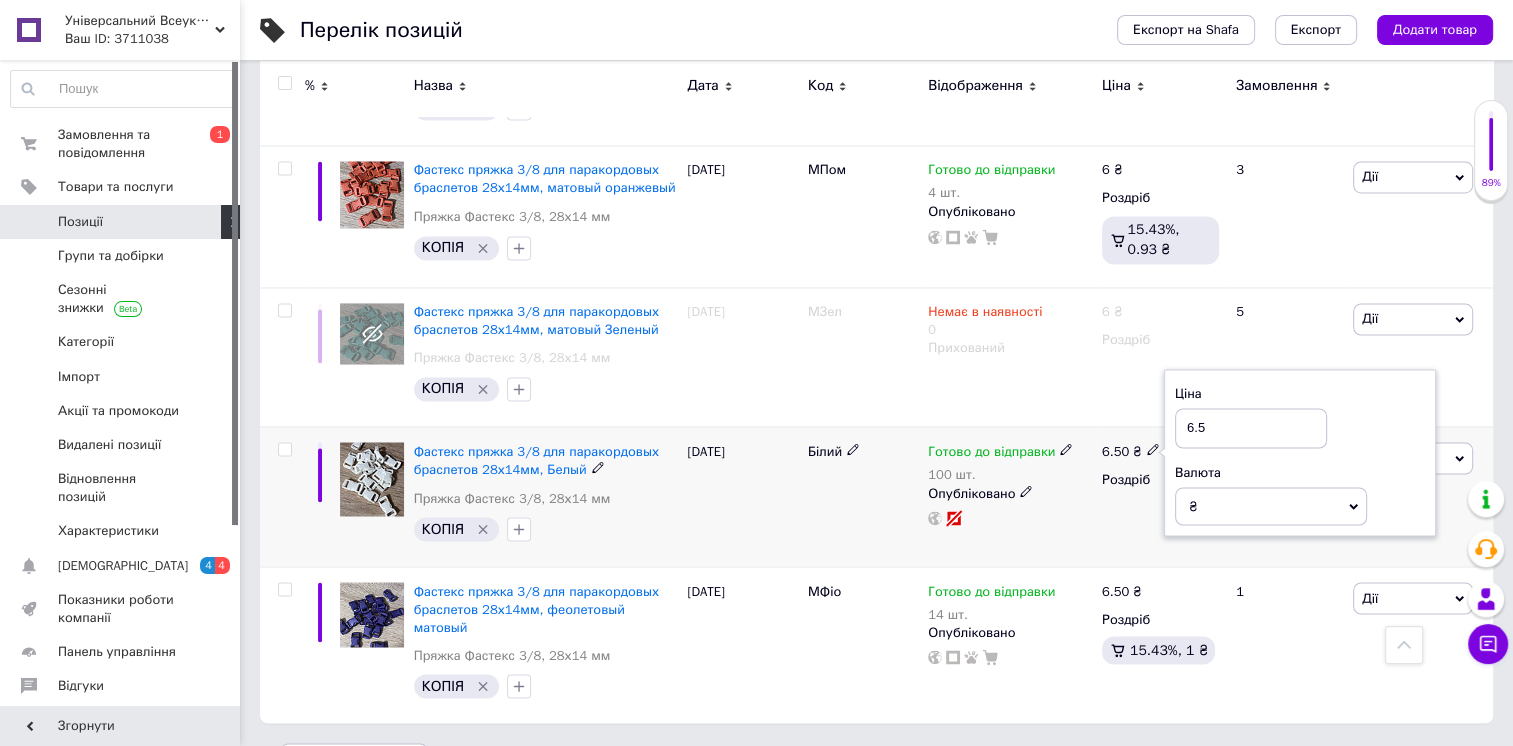 click on "6.5" at bounding box center [1251, 428] 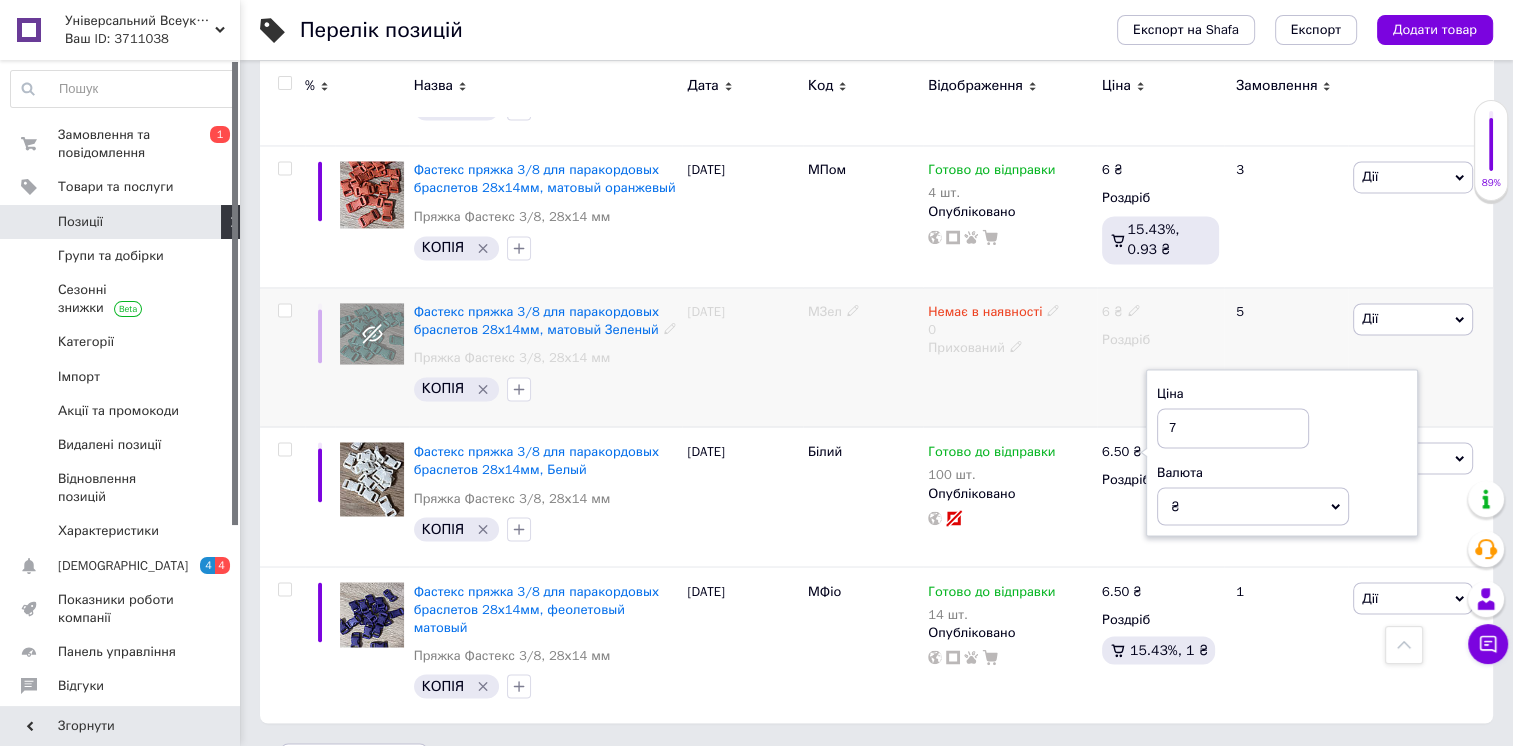 type on "7" 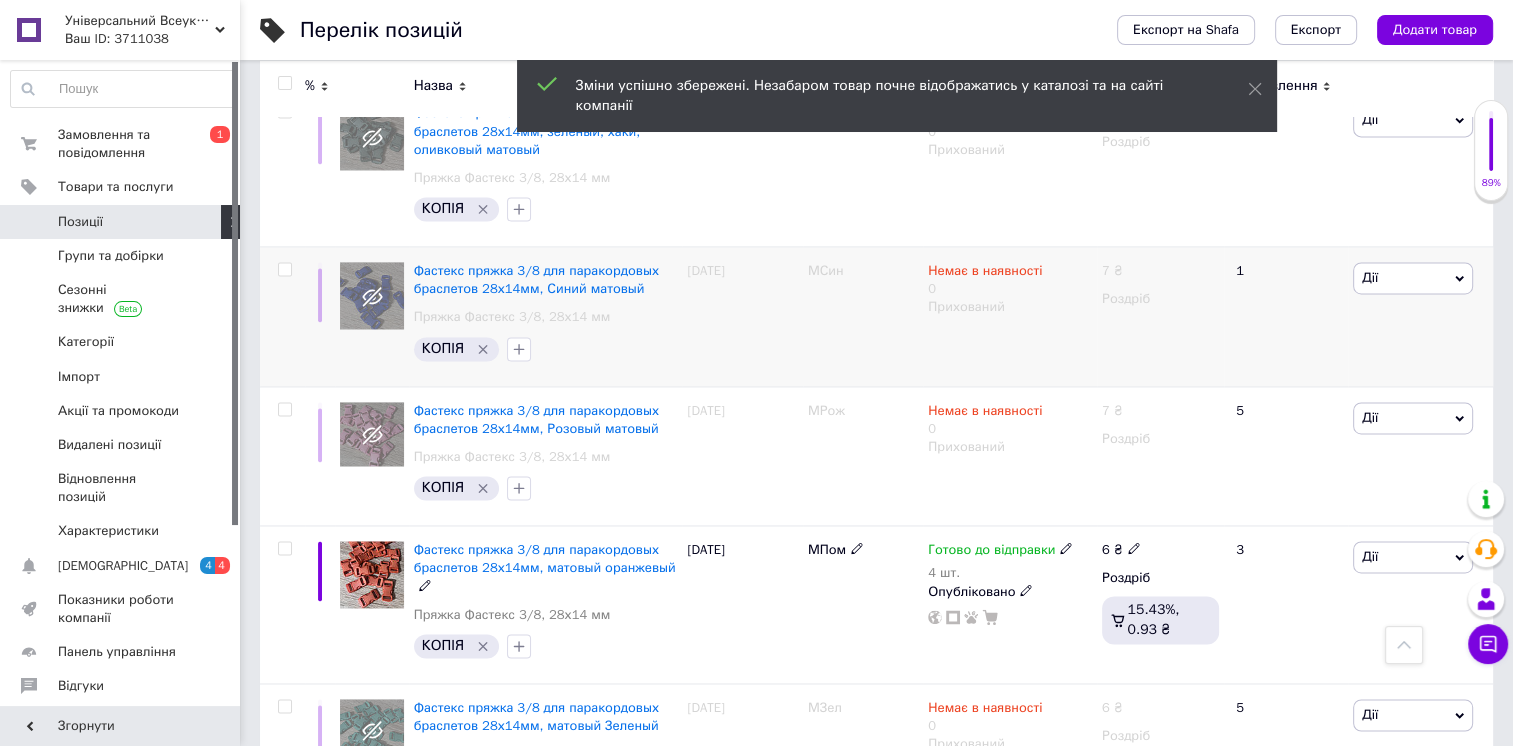 scroll, scrollTop: 2960, scrollLeft: 0, axis: vertical 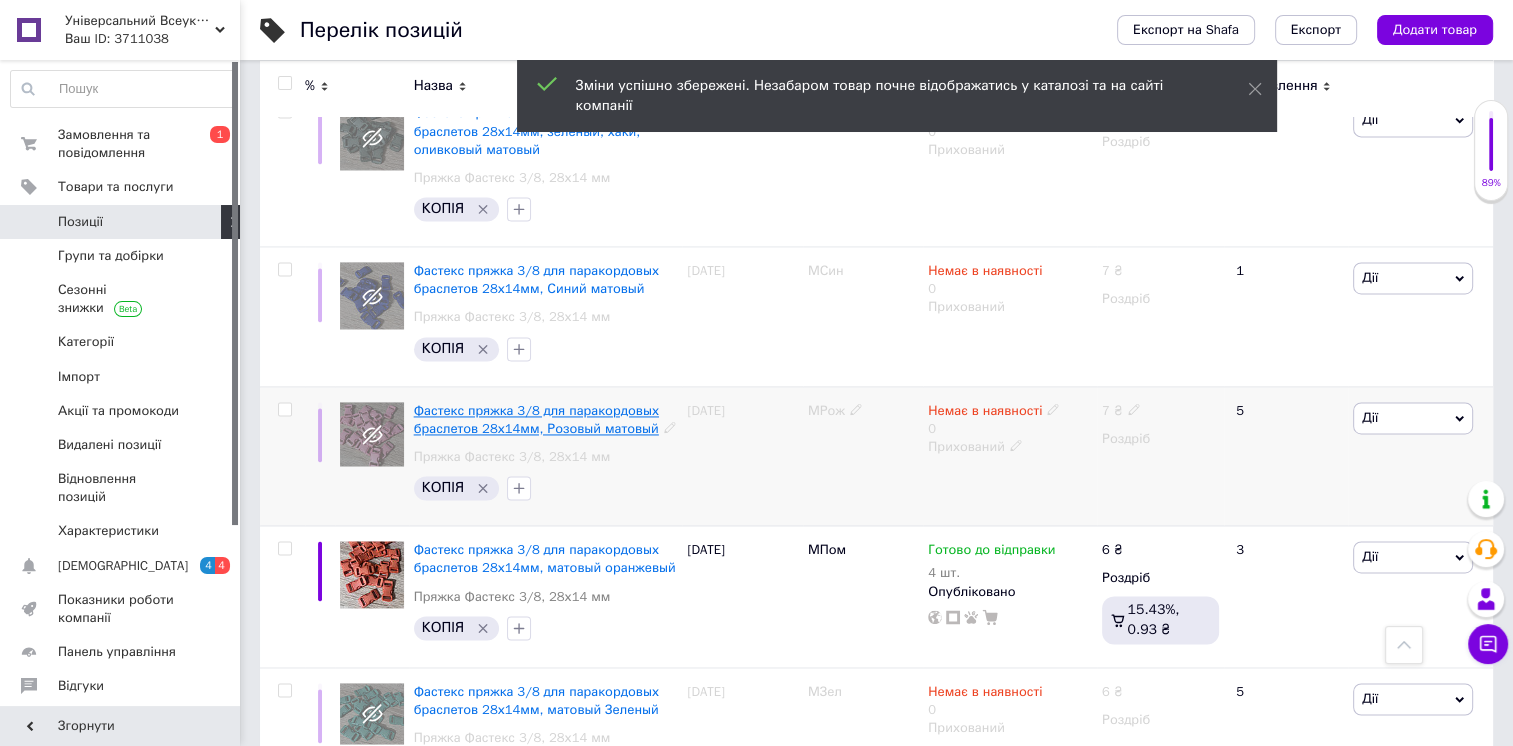click on "Фастекс пряжка 3/8 для паракордовых браслетов 28х14мм, Розовый матовый" at bounding box center (536, 419) 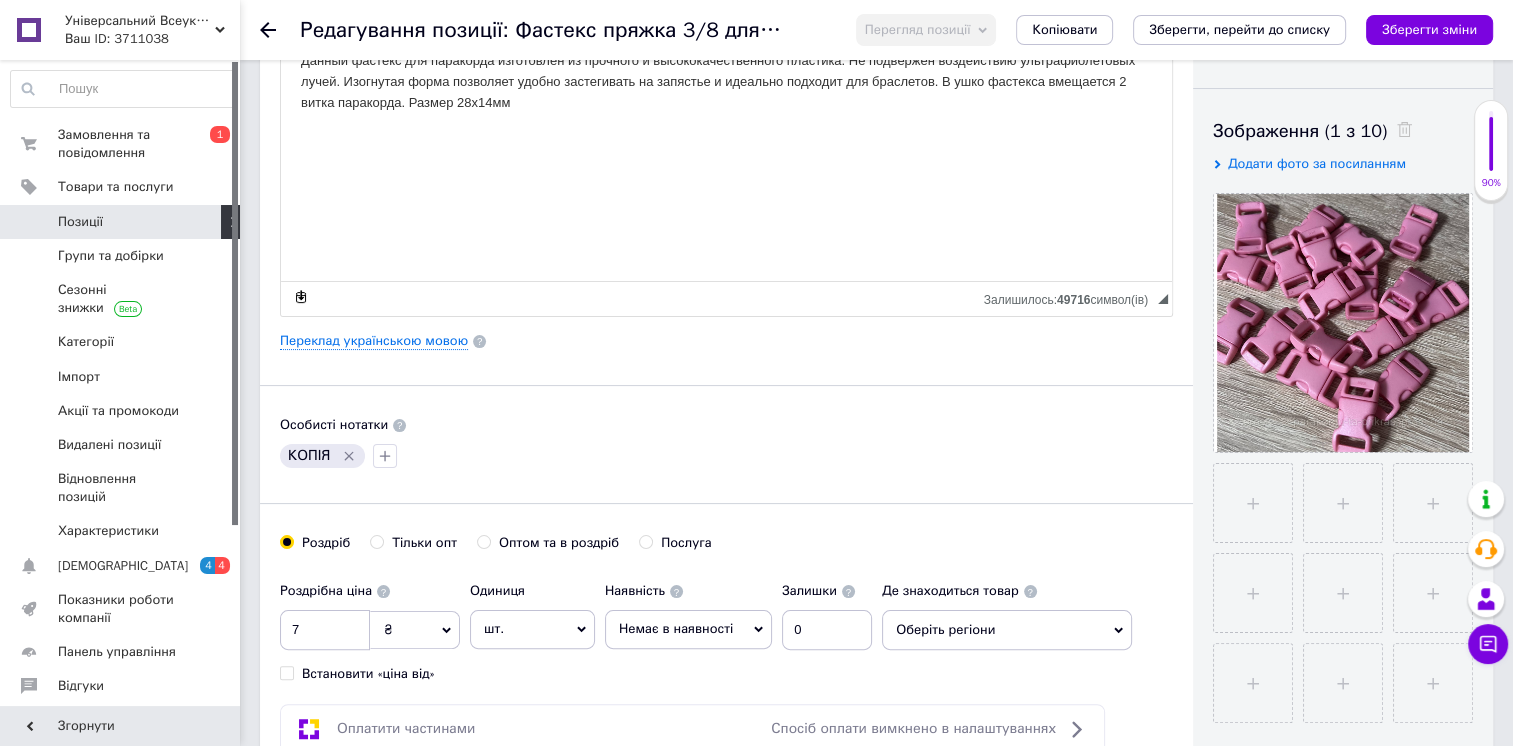 scroll, scrollTop: 306, scrollLeft: 0, axis: vertical 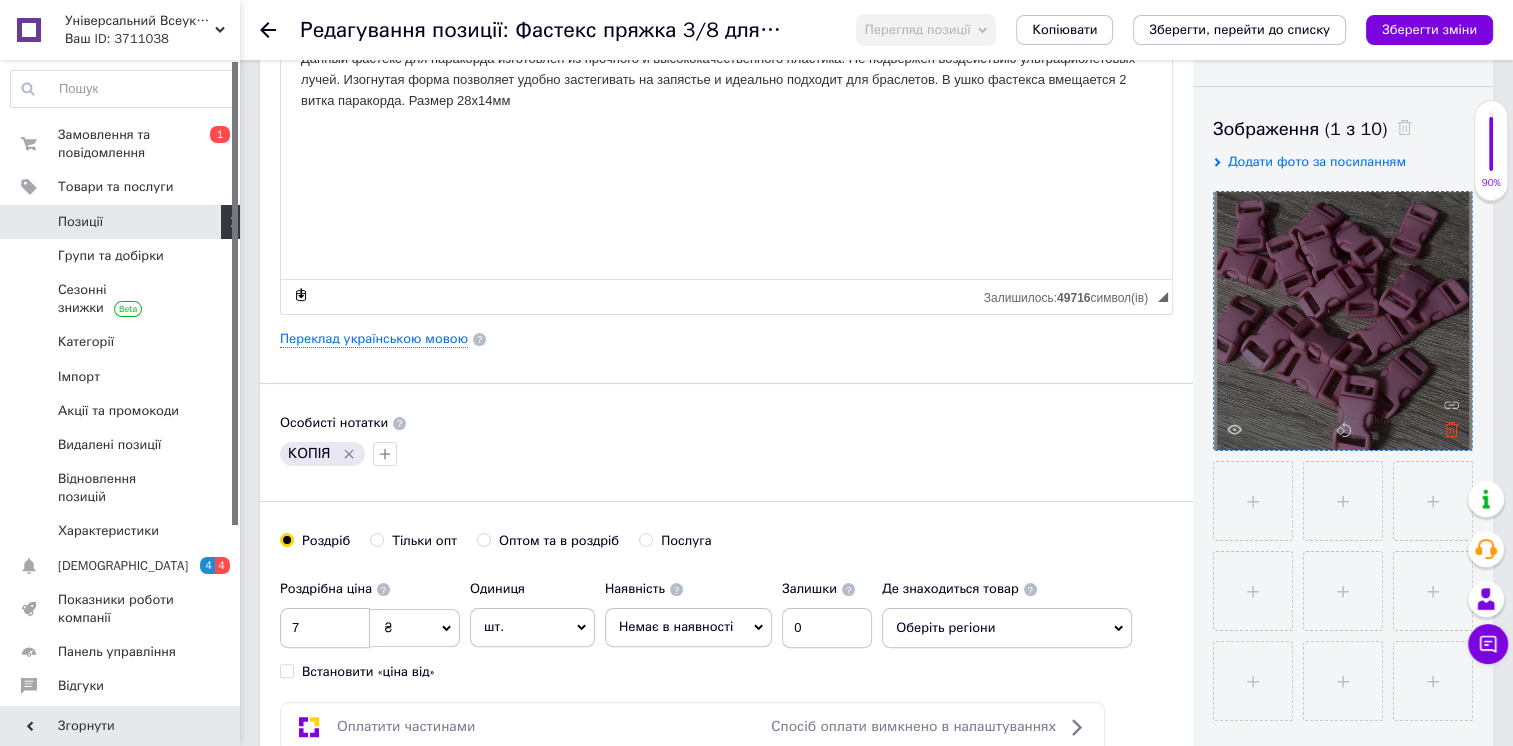 click 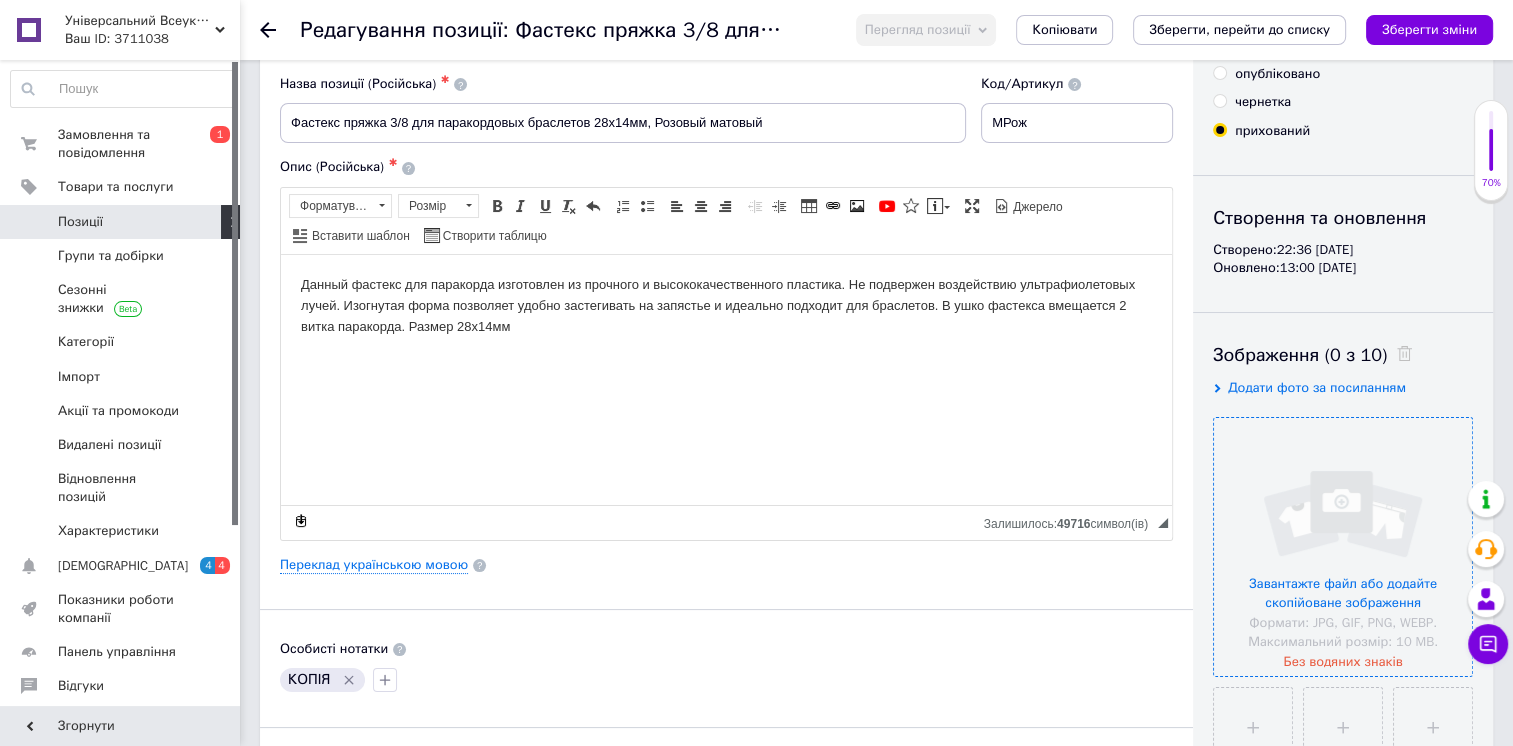 scroll, scrollTop: 0, scrollLeft: 0, axis: both 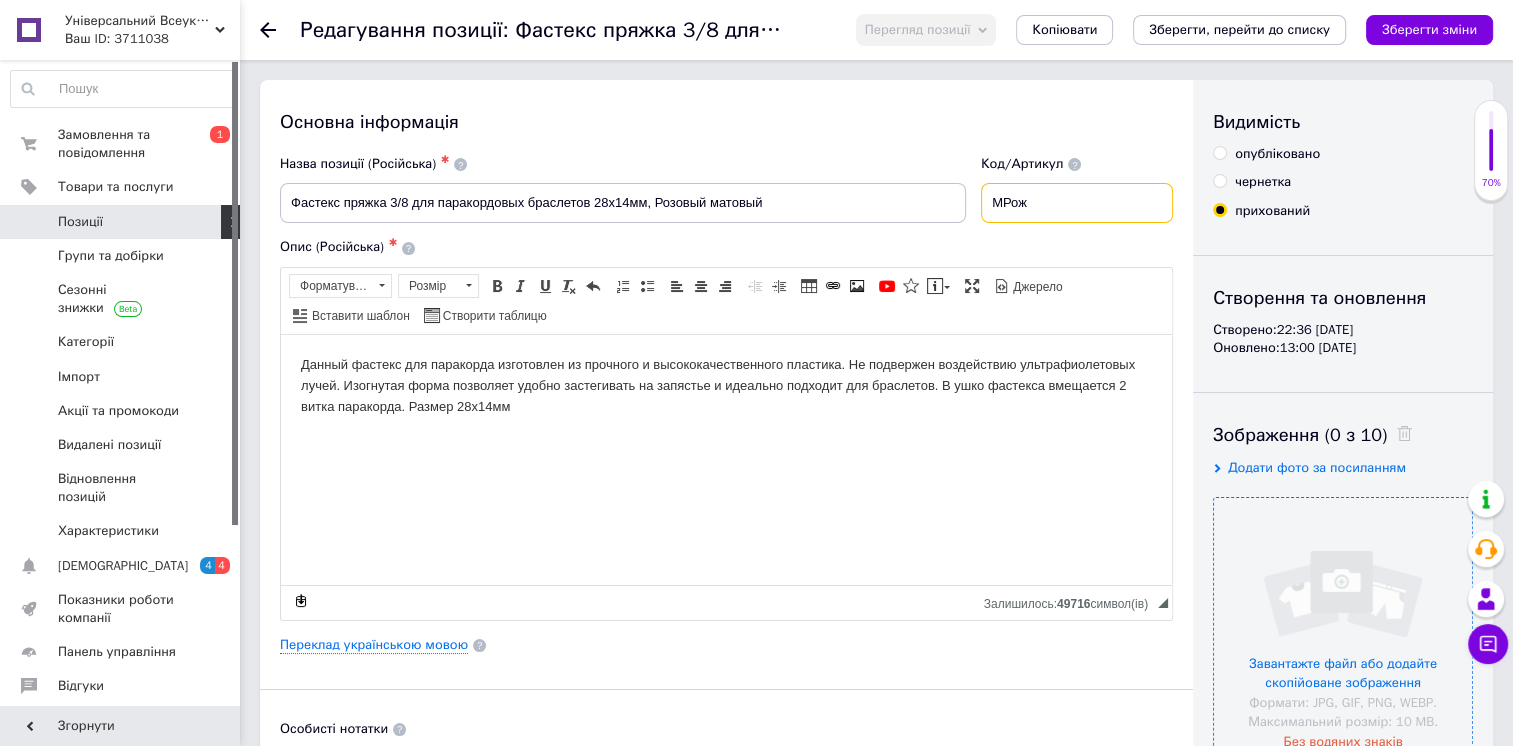 click on "МРож" at bounding box center (1077, 203) 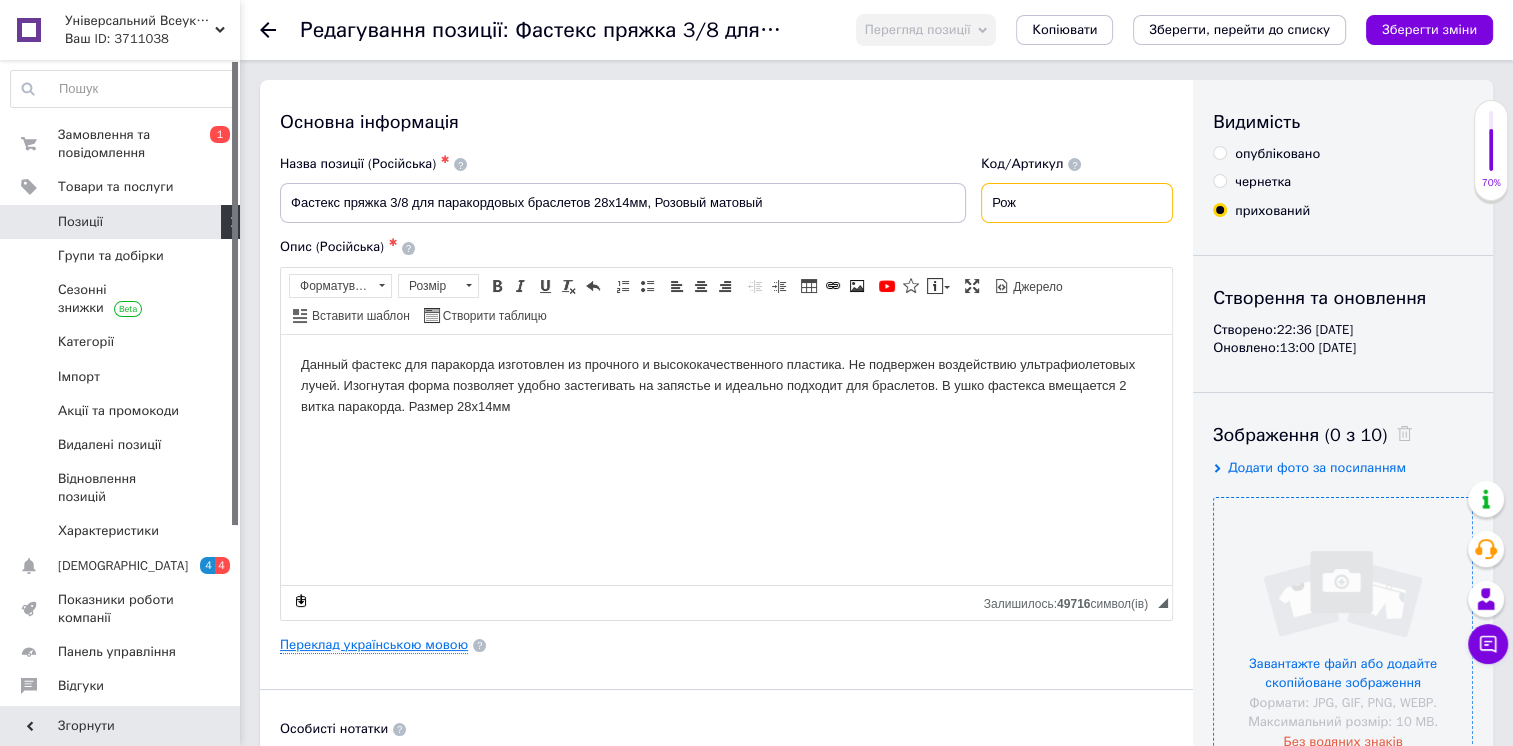 type on "Рож" 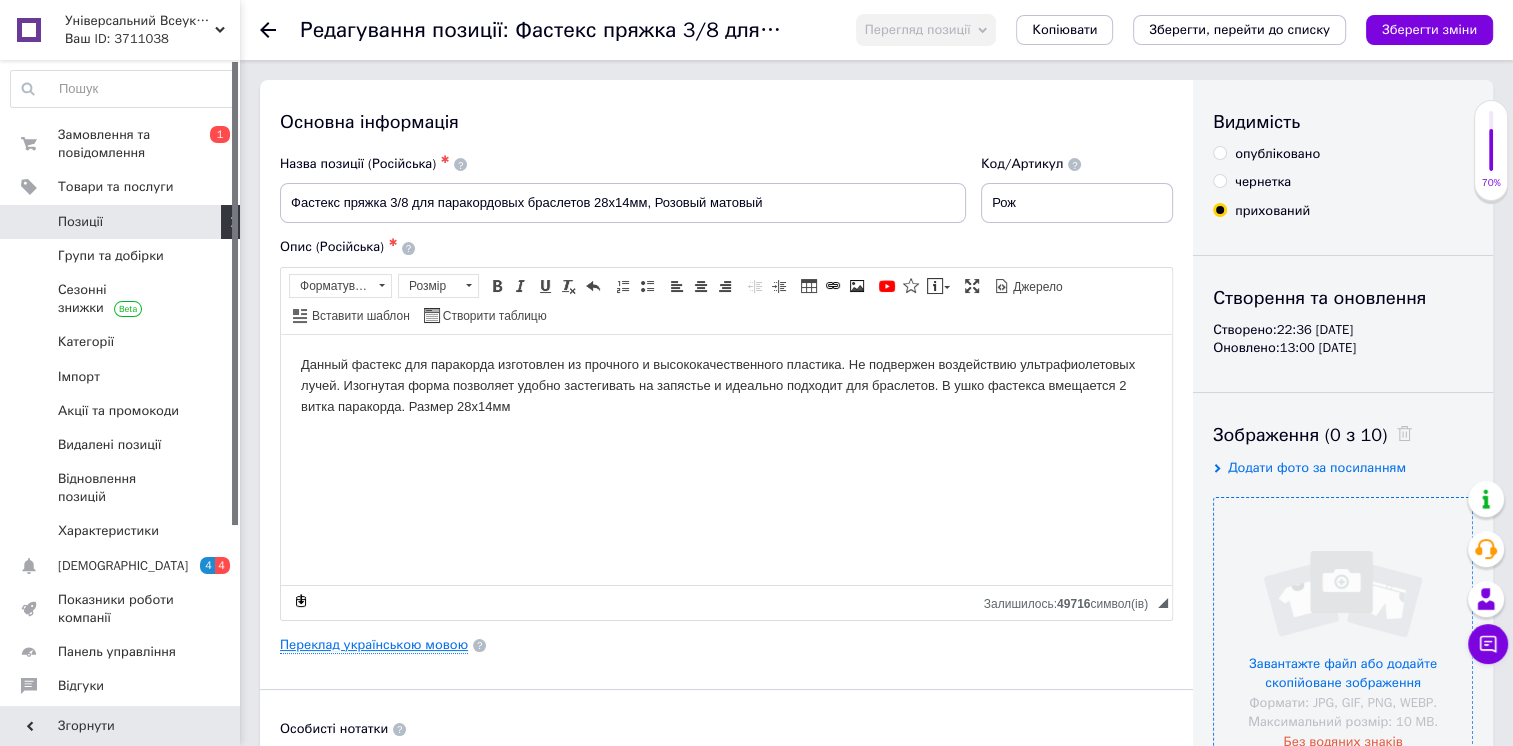click on "Переклад українською мовою" at bounding box center [374, 645] 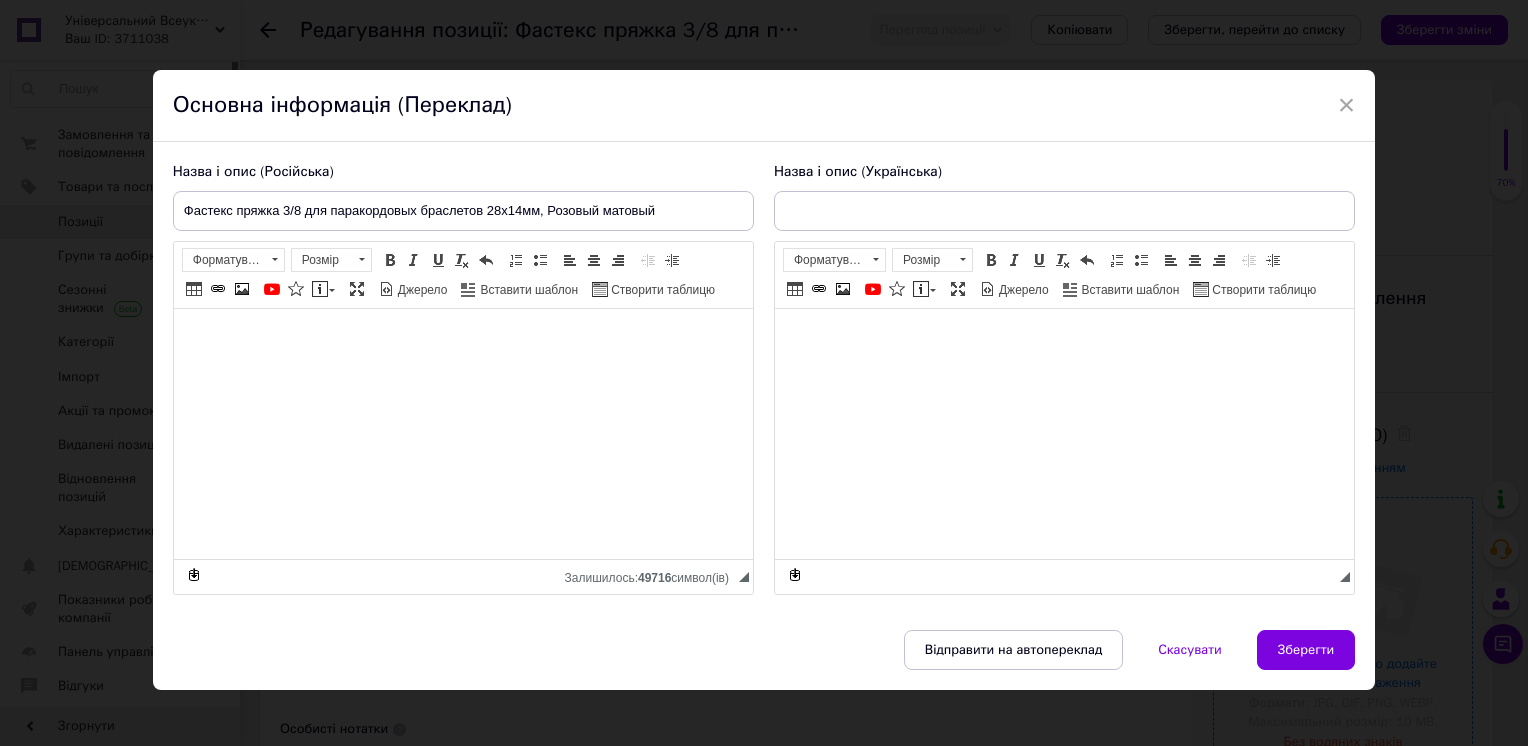 type on "Фастекс пряжка 3/8 для паракордових браслетів 28х14мм, [PERSON_NAME]" 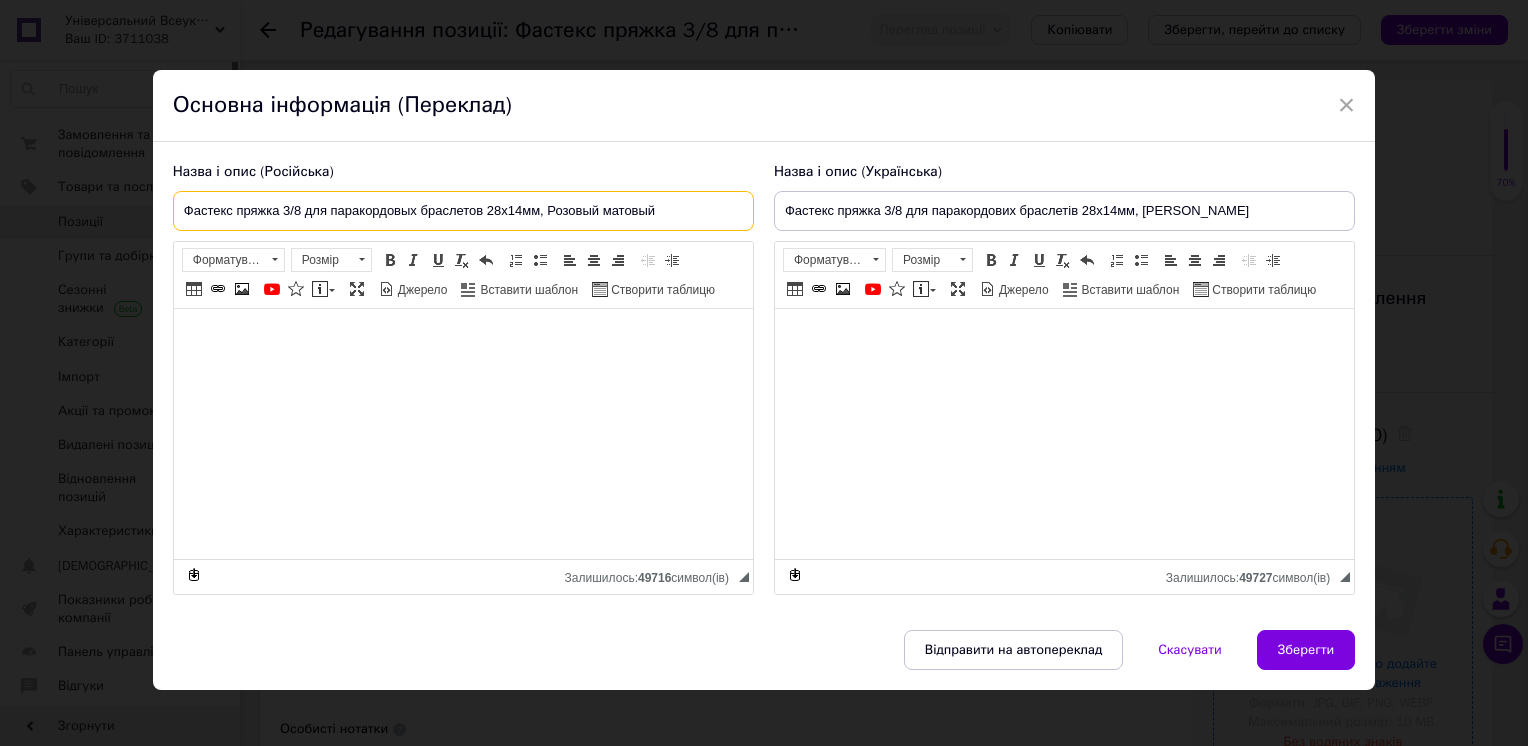 click on "Фастекс пряжка 3/8 для паракордовых браслетов 28х14мм, Розовый матовый" at bounding box center (463, 211) 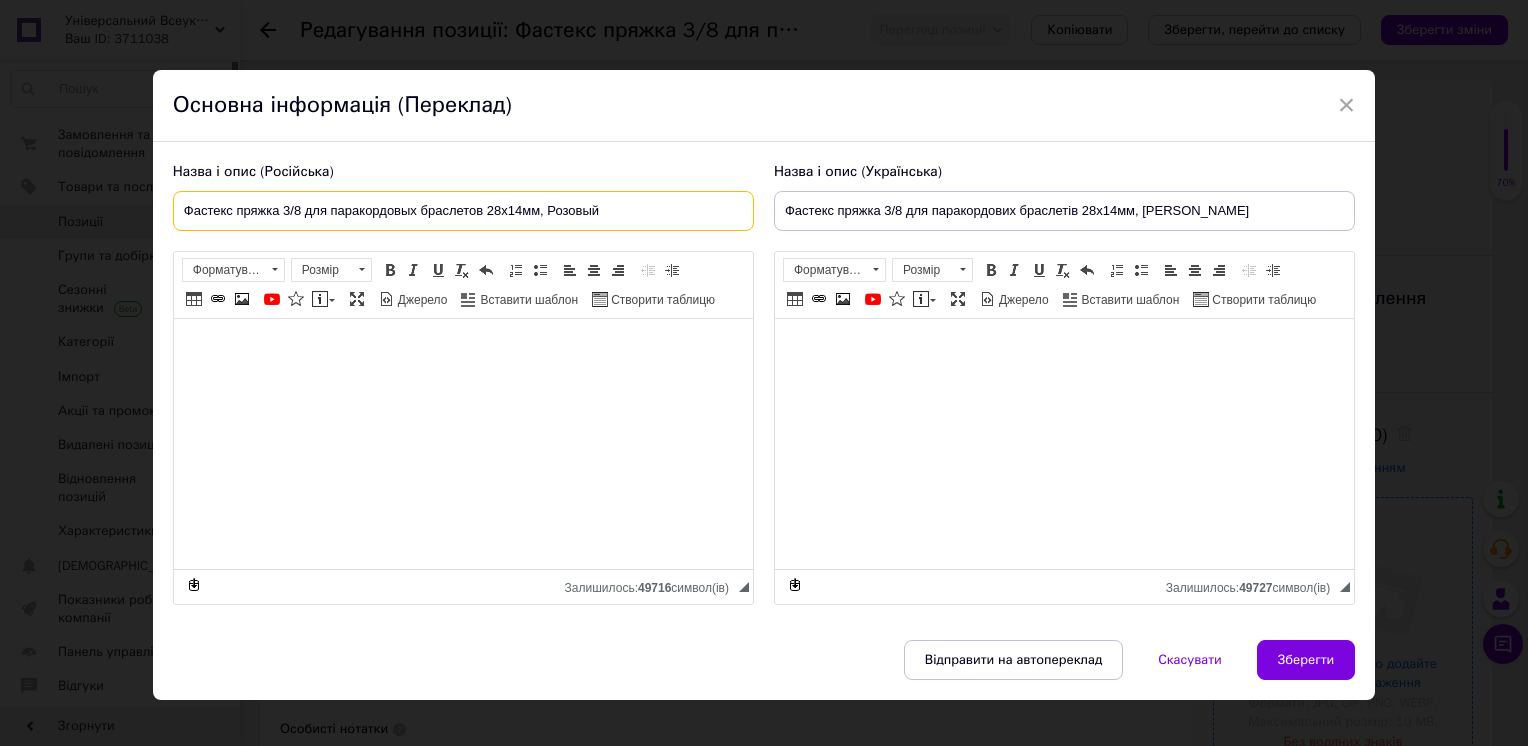 type on "Фастекс пряжка 3/8 для паракордовых браслетов 28х14мм, Розовый" 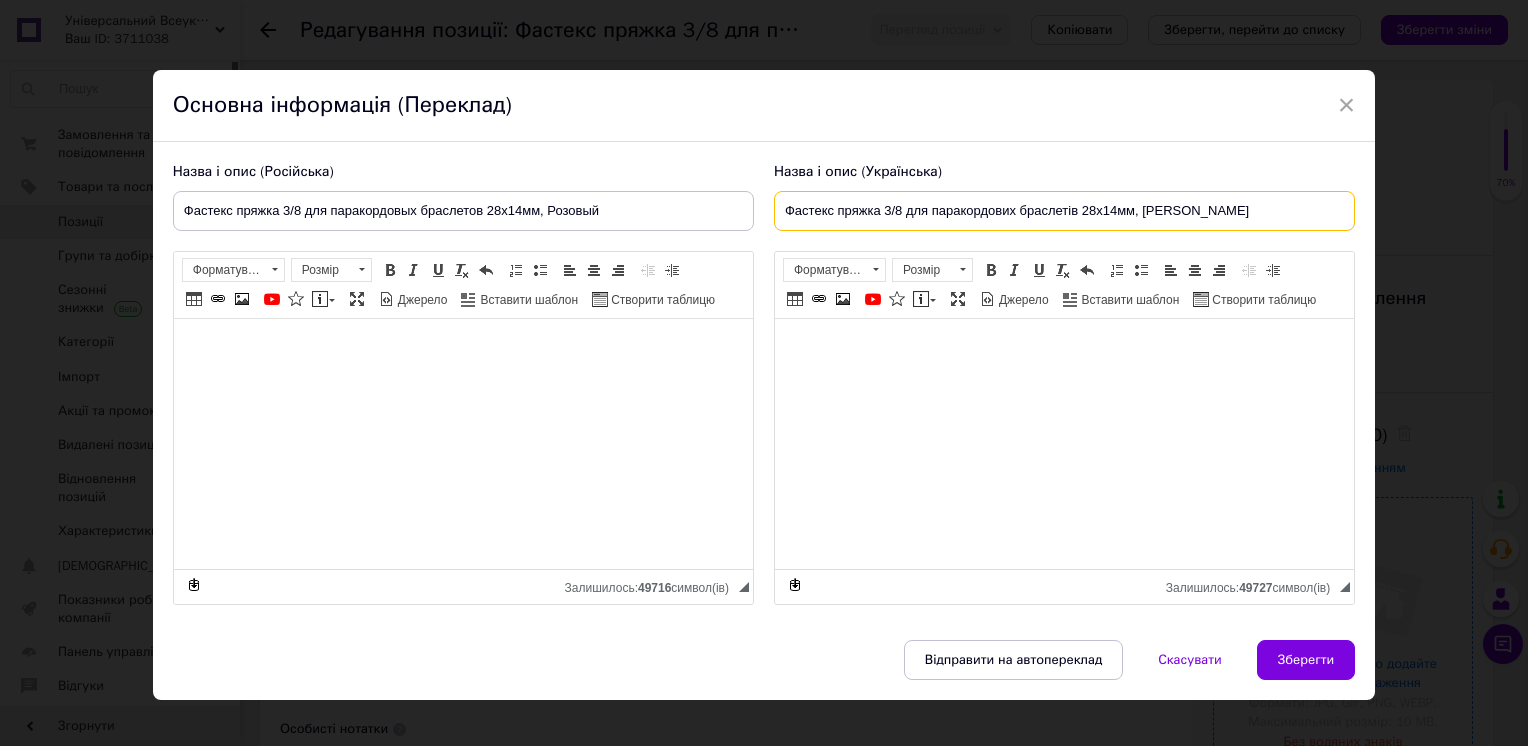click on "Фастекс пряжка 3/8 для паракордових браслетів 28х14мм, [PERSON_NAME]" at bounding box center (1064, 211) 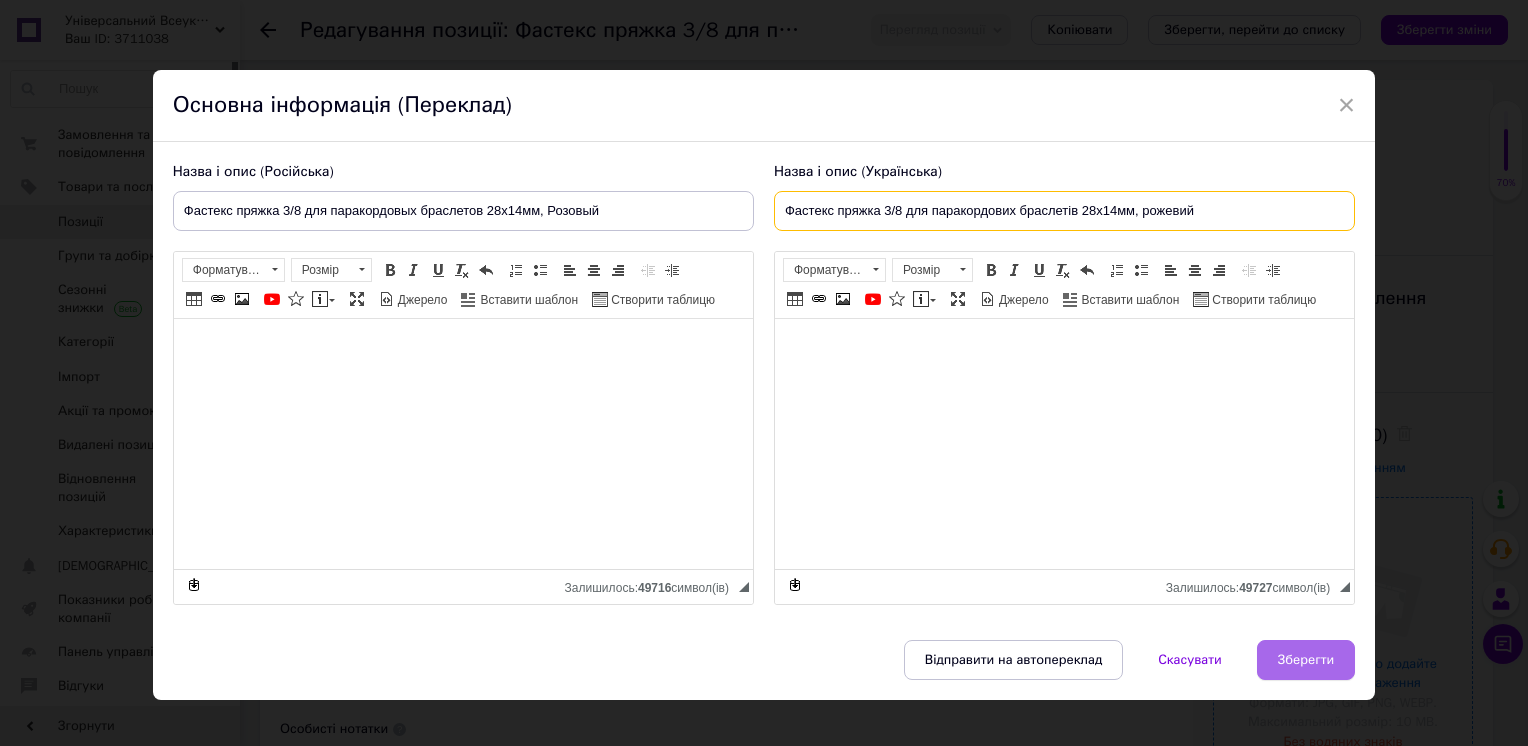 type on "Фастекс пряжка 3/8 для паракордових браслетів 28х14мм, рожевий" 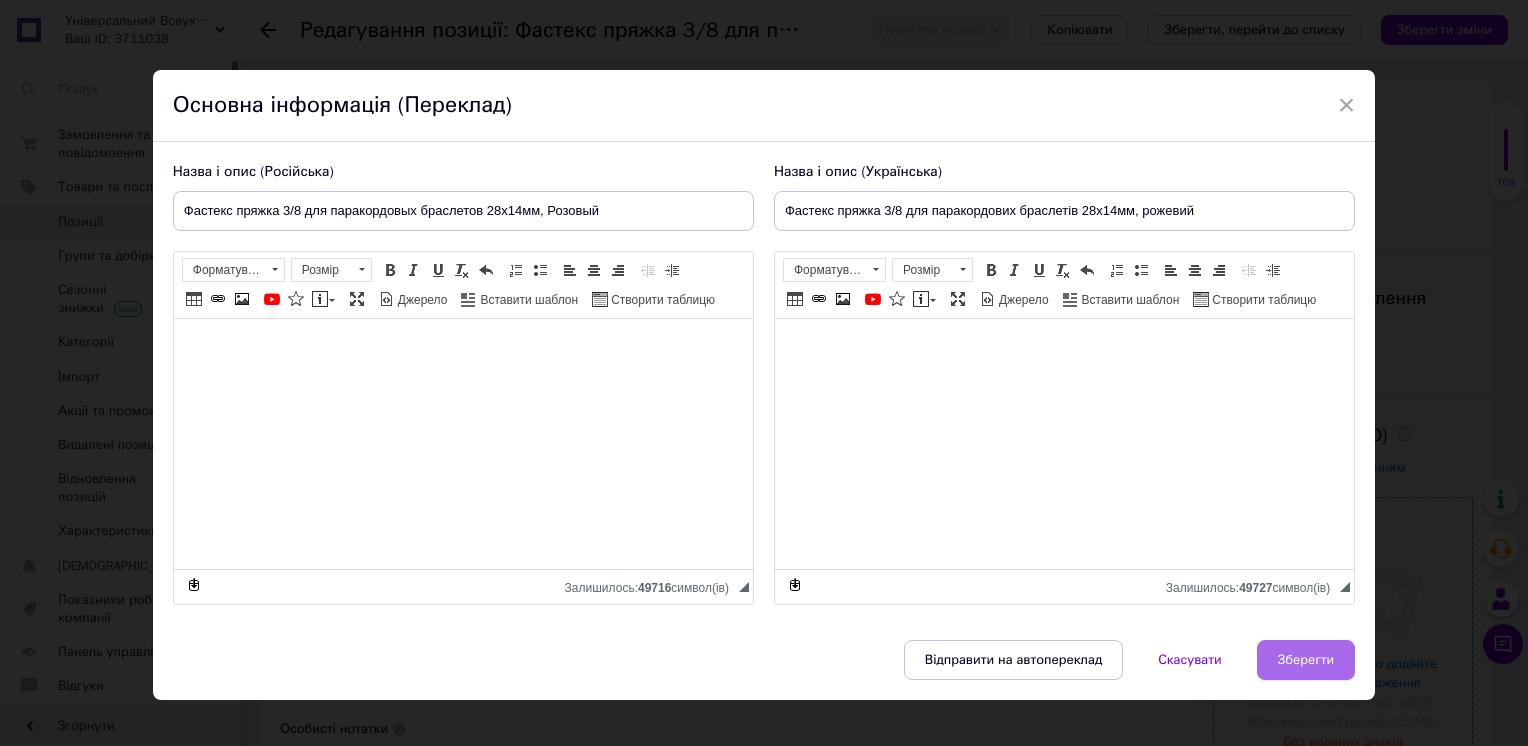 click on "Зберегти" at bounding box center [1306, 660] 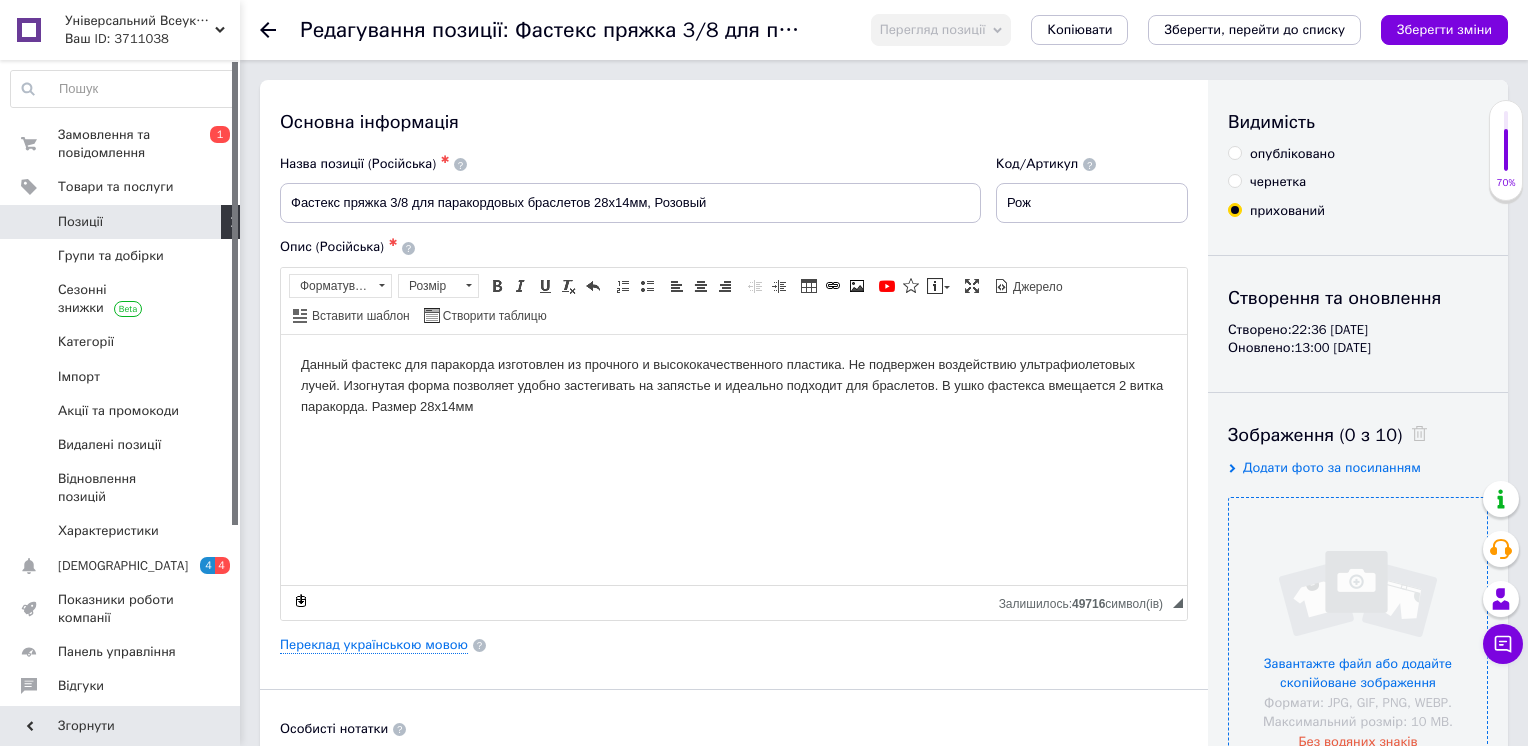 type on "Фастекс пряжка 3/8 для паракордовых браслетов 28х14мм, Розовый" 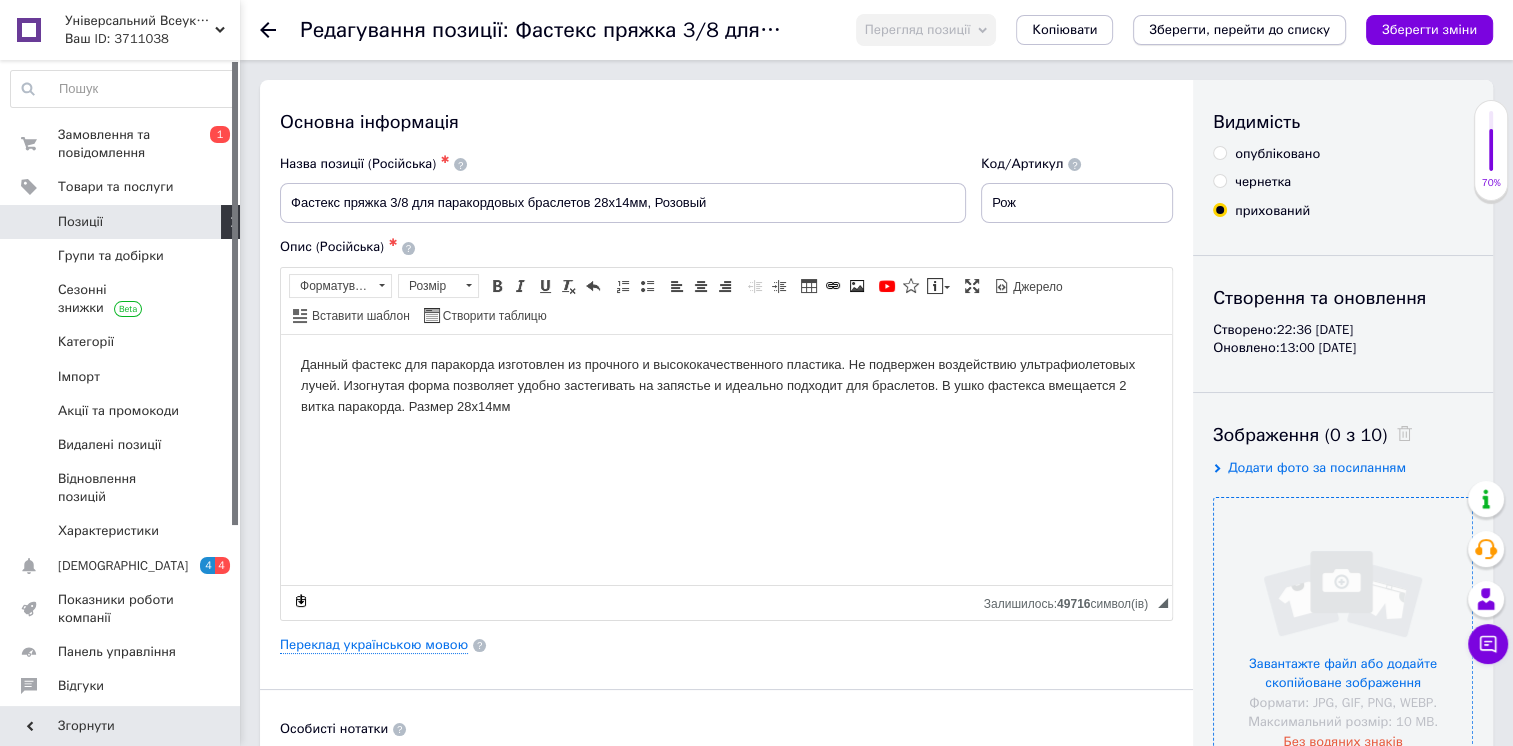 click on "Зберегти, перейти до списку" at bounding box center (1239, 30) 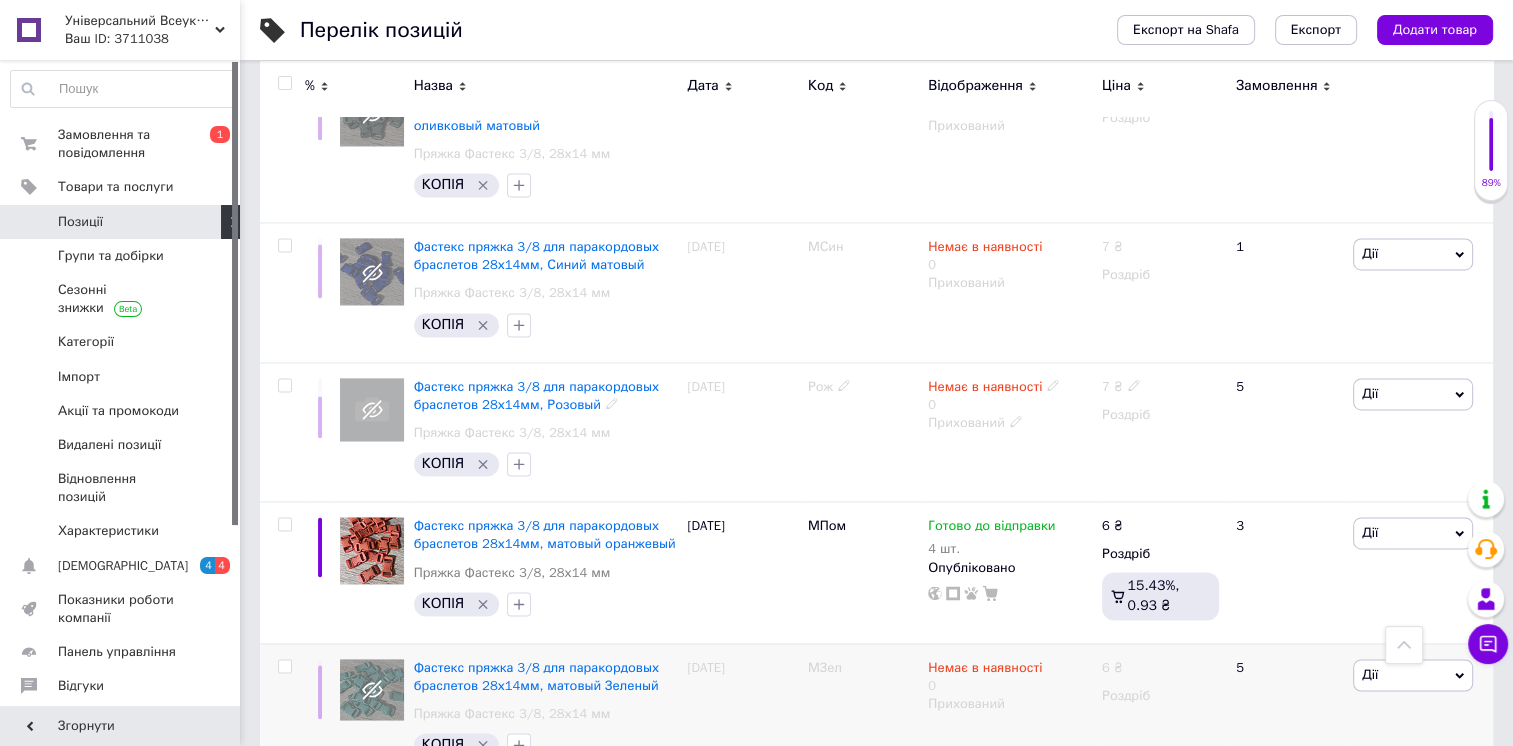 scroll, scrollTop: 2977, scrollLeft: 0, axis: vertical 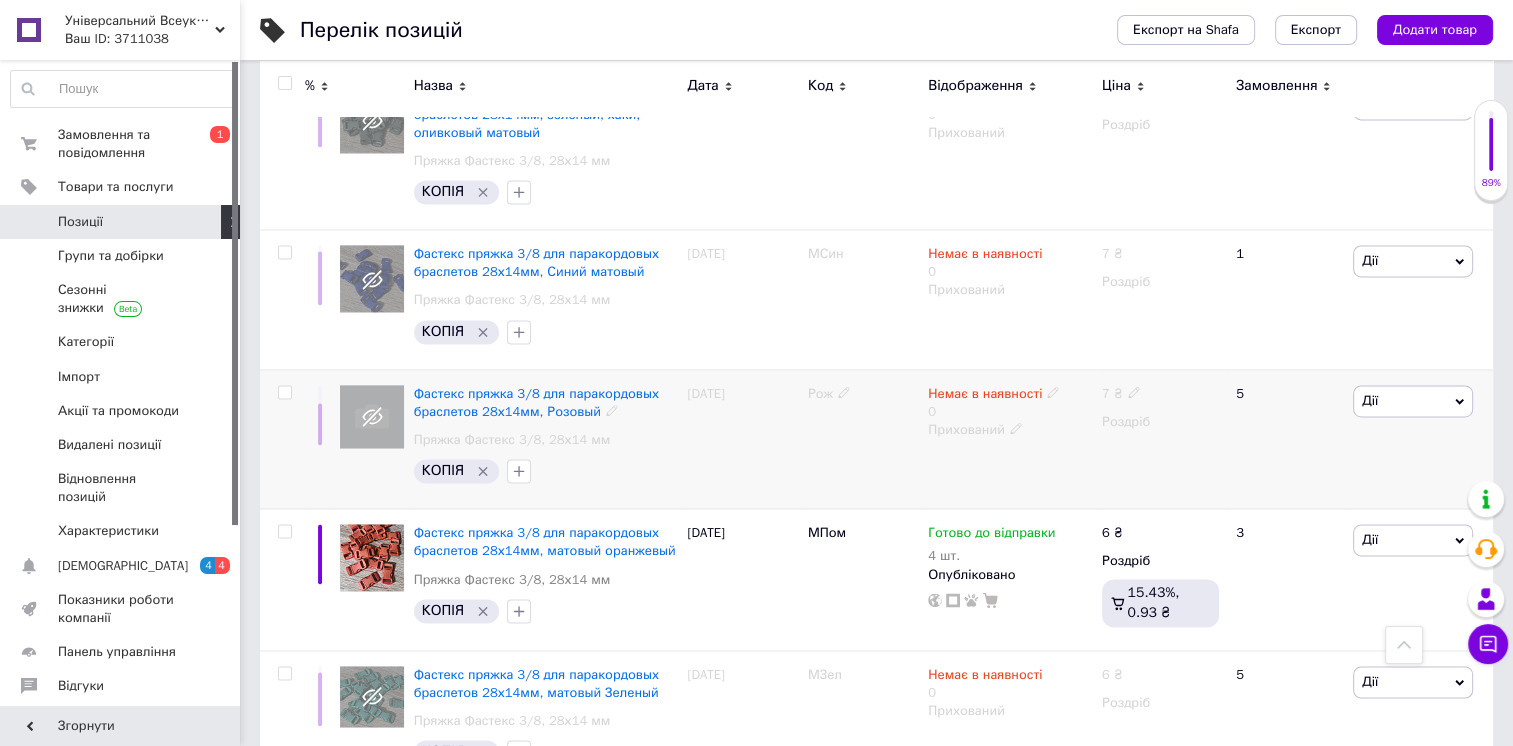 click 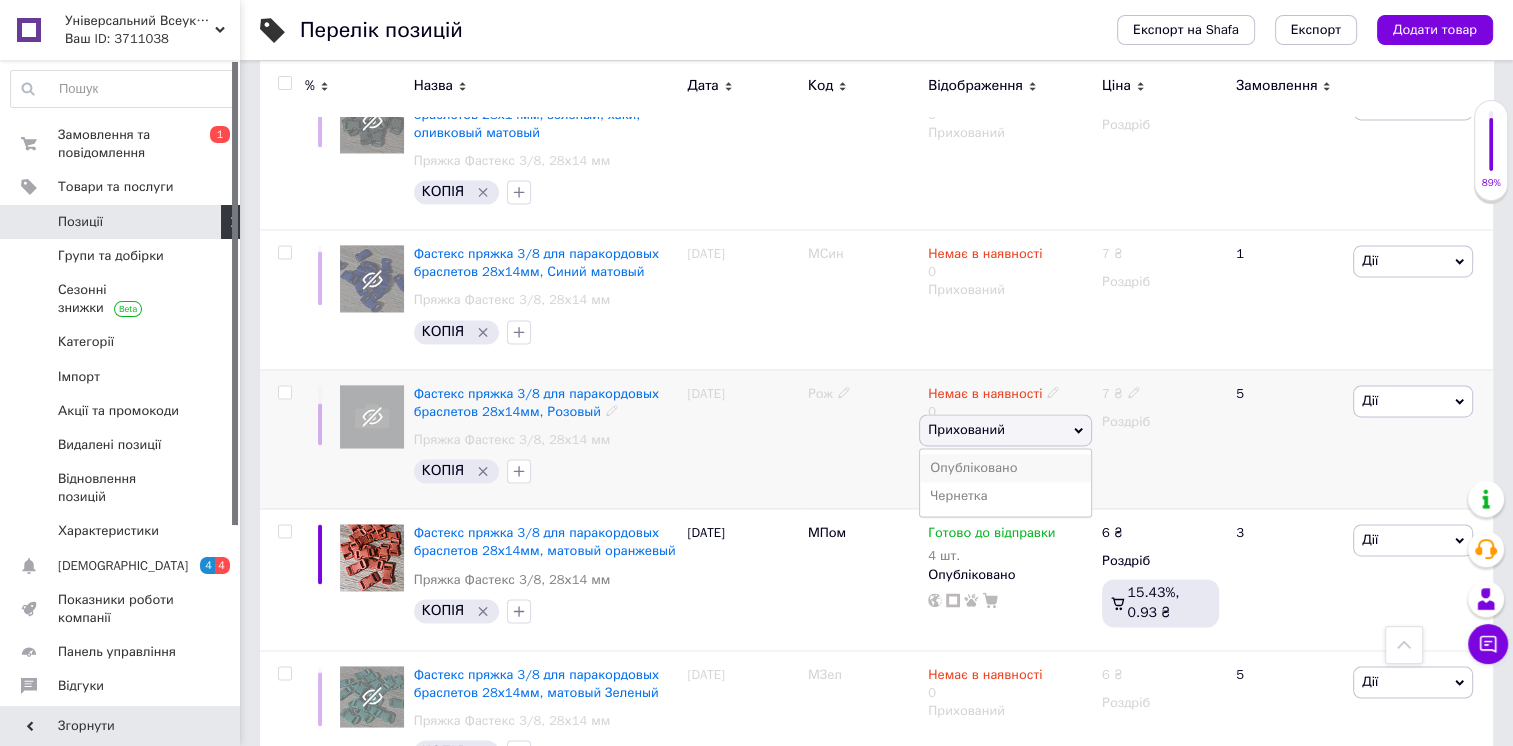 click on "Опубліковано" at bounding box center [1005, 468] 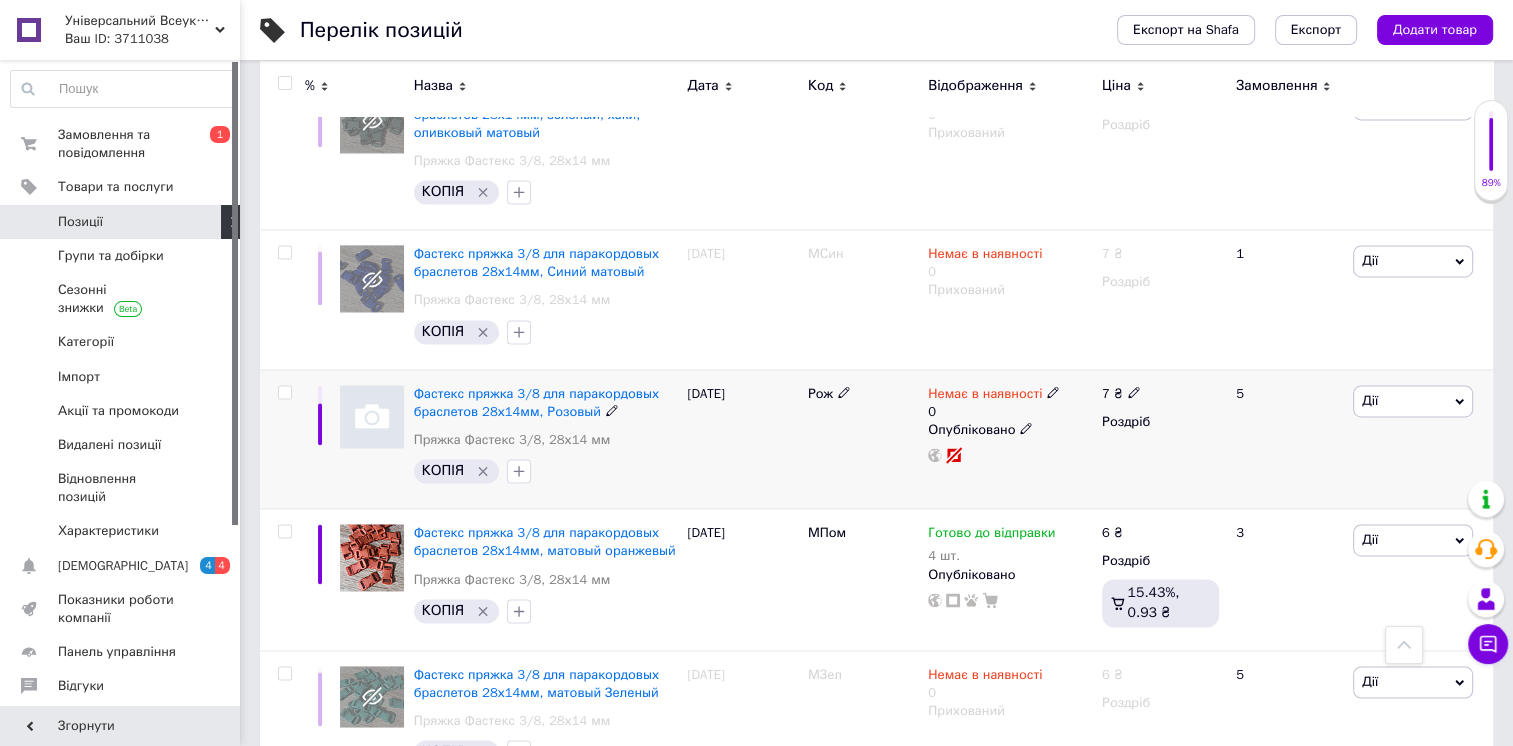 click 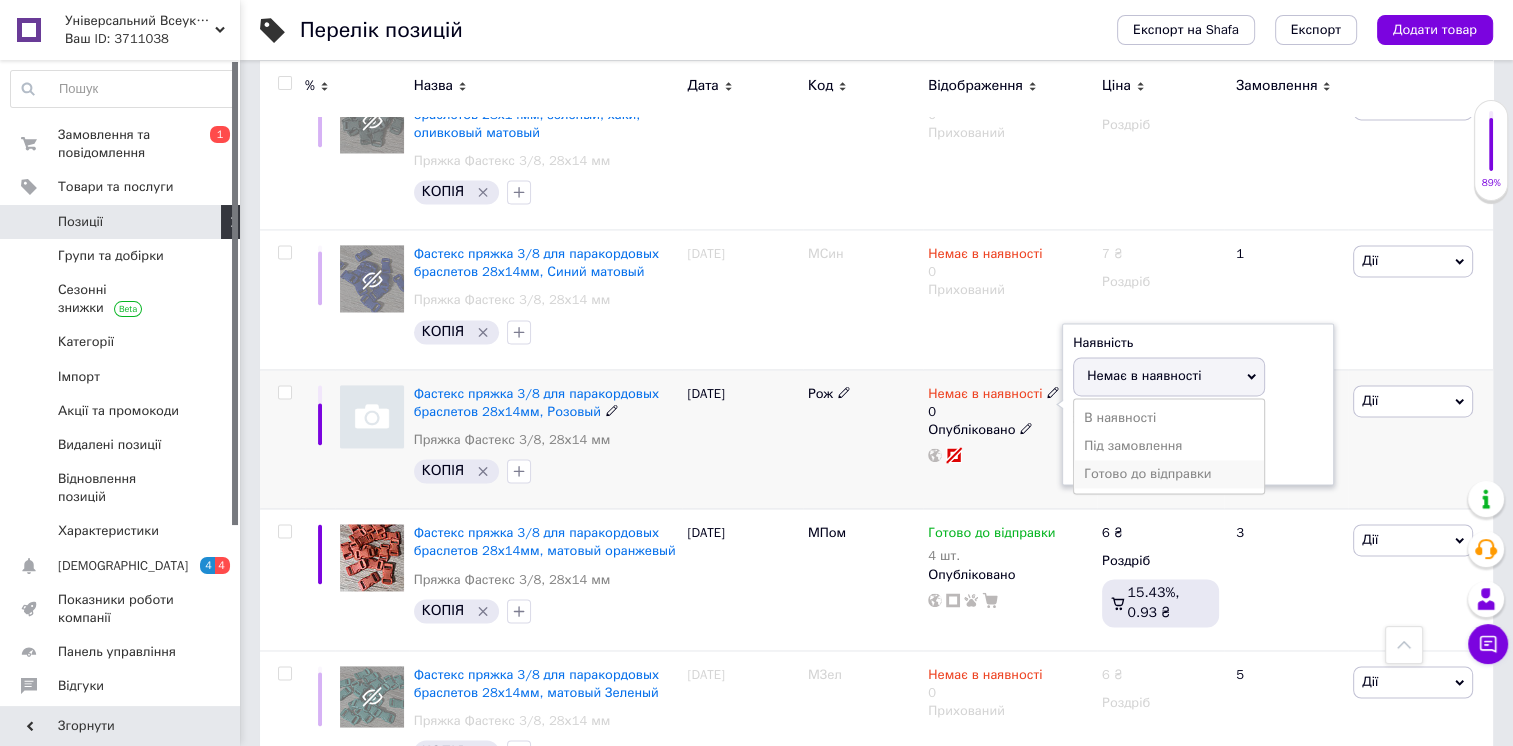 click on "Готово до відправки" at bounding box center (1169, 474) 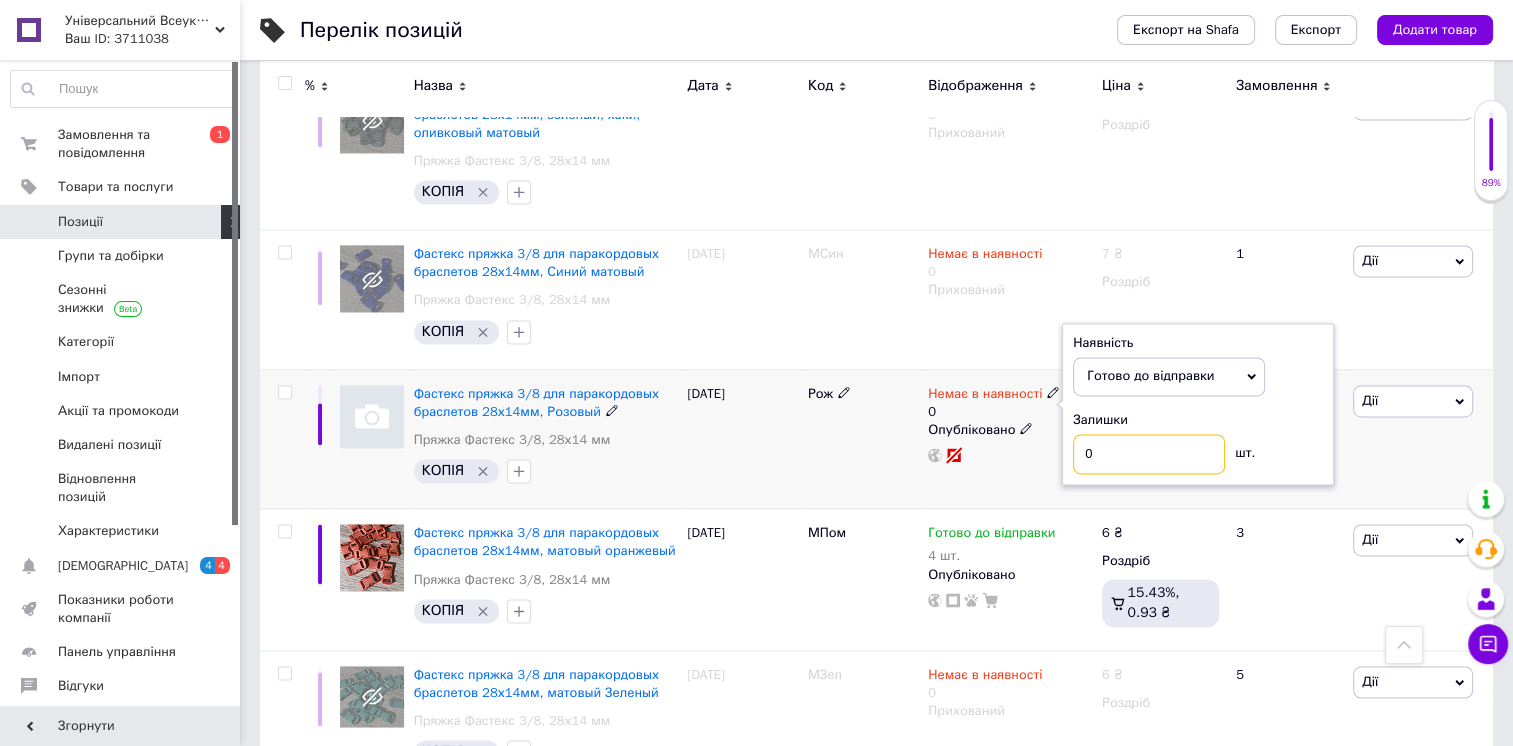 click on "0" at bounding box center [1149, 454] 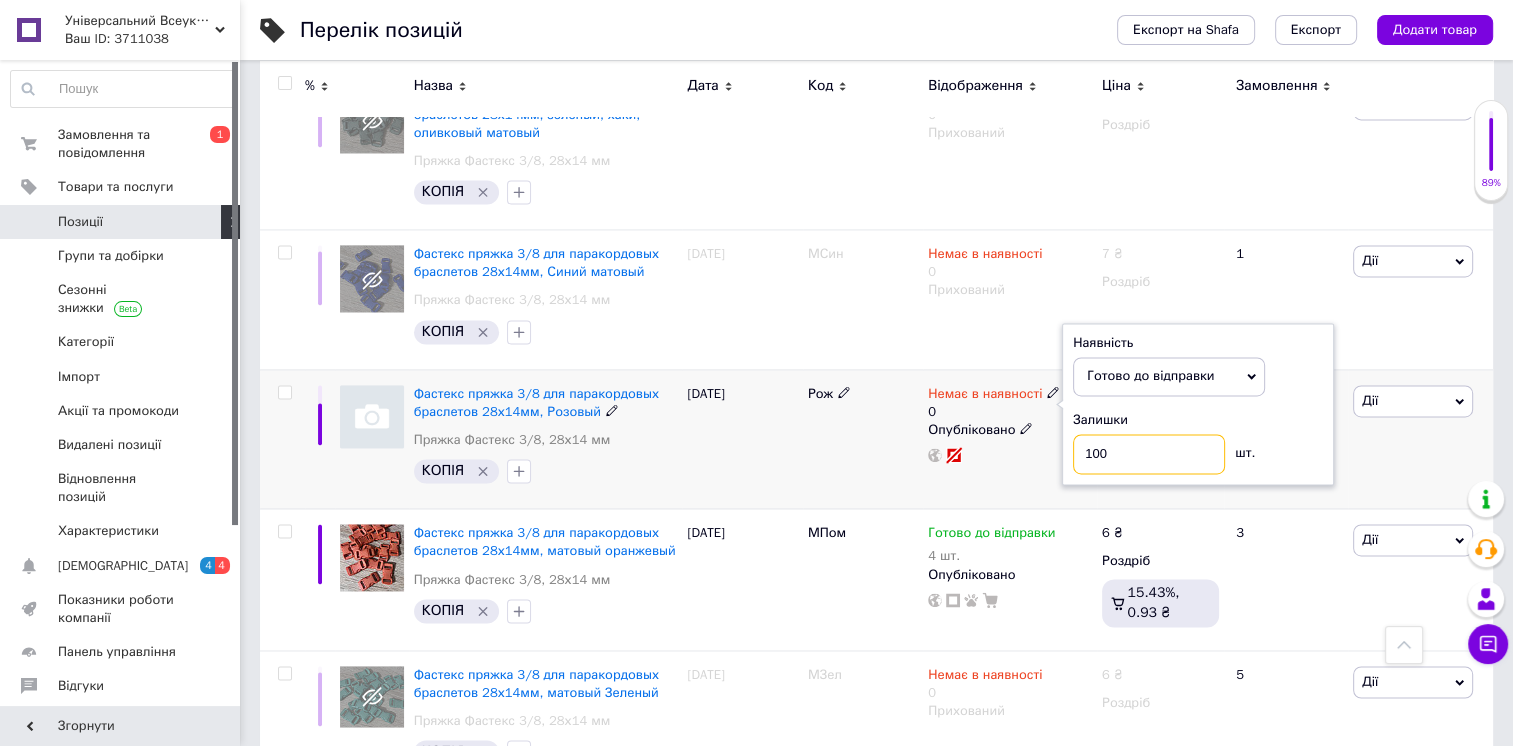 type on "100" 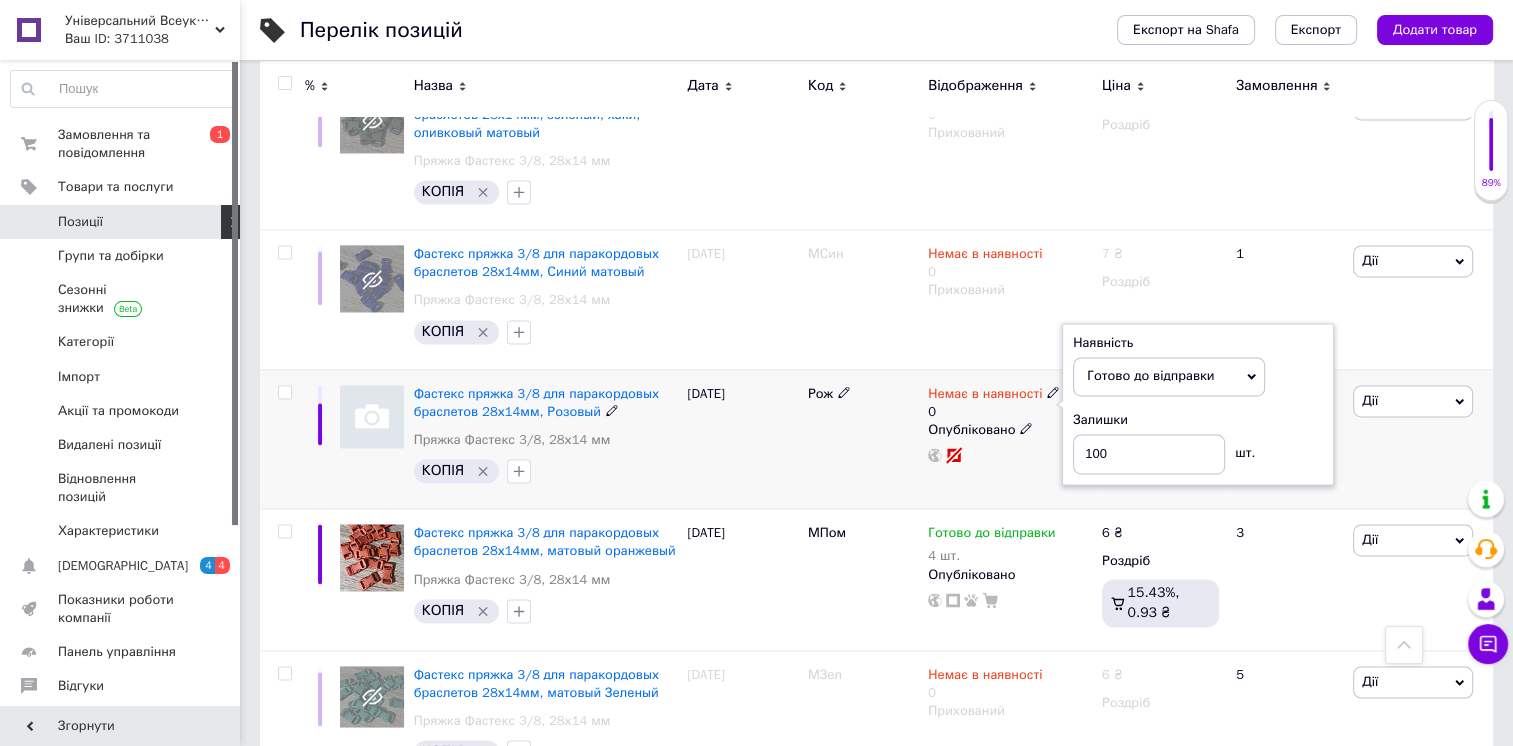 click on "Рож" at bounding box center (863, 439) 